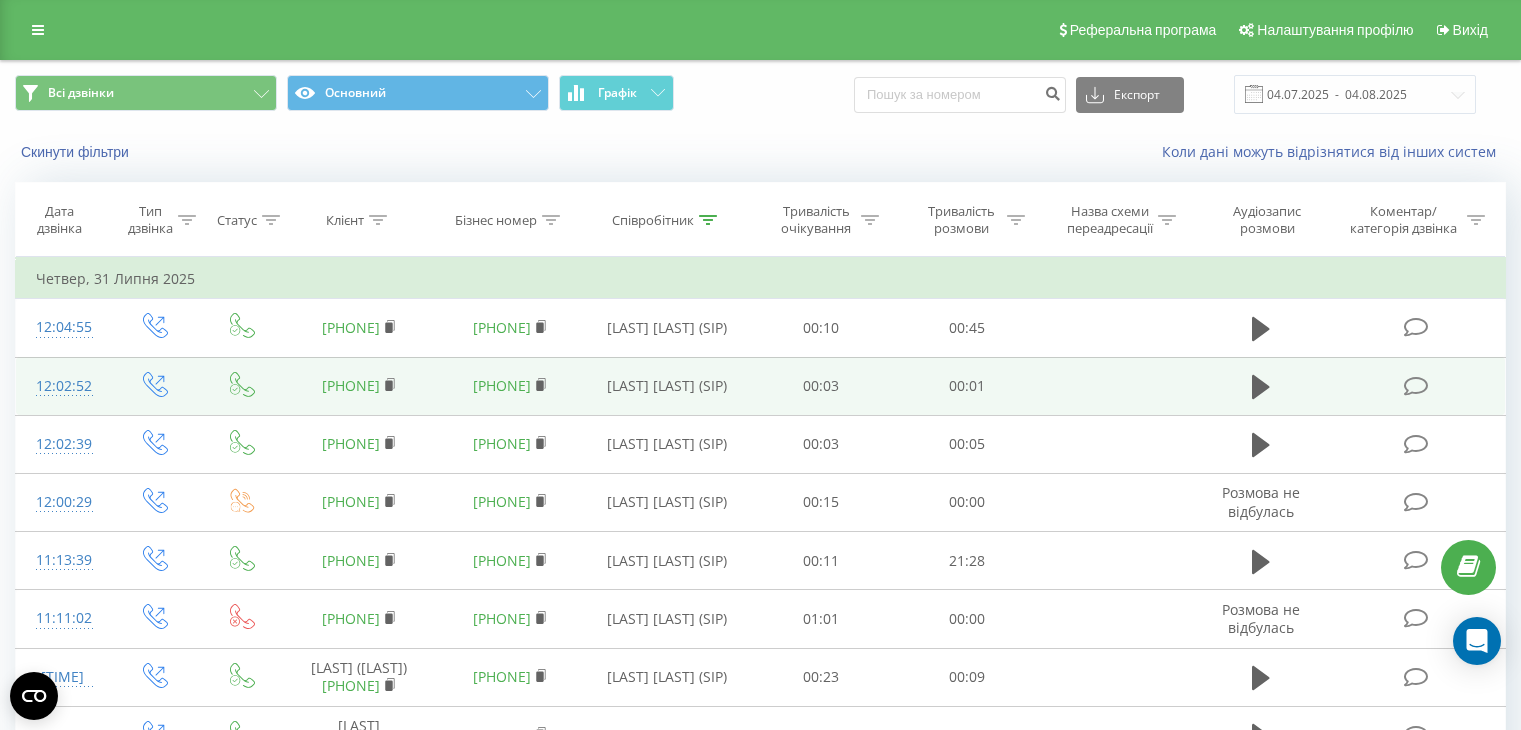 scroll, scrollTop: 0, scrollLeft: 0, axis: both 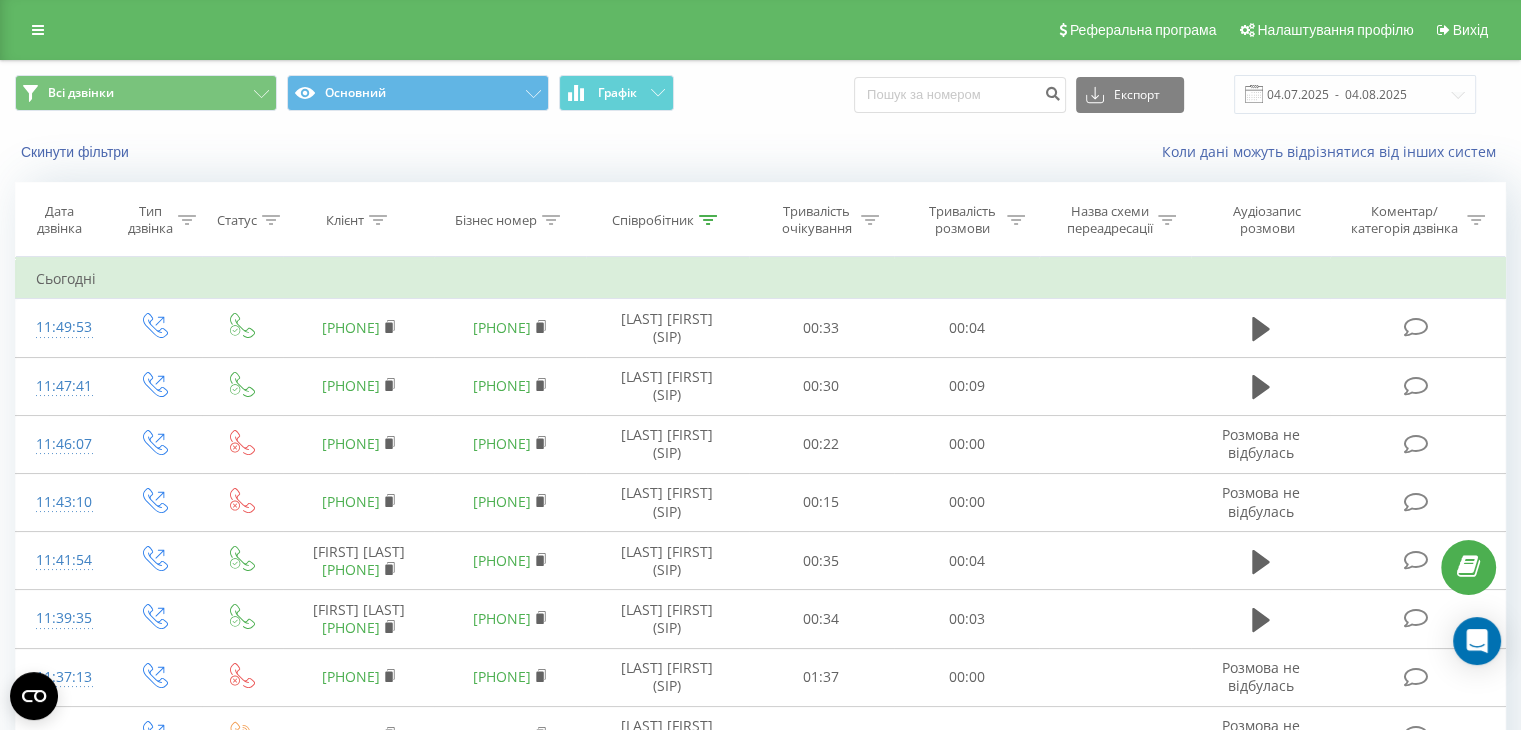 click on "Співробітник" at bounding box center (653, 220) 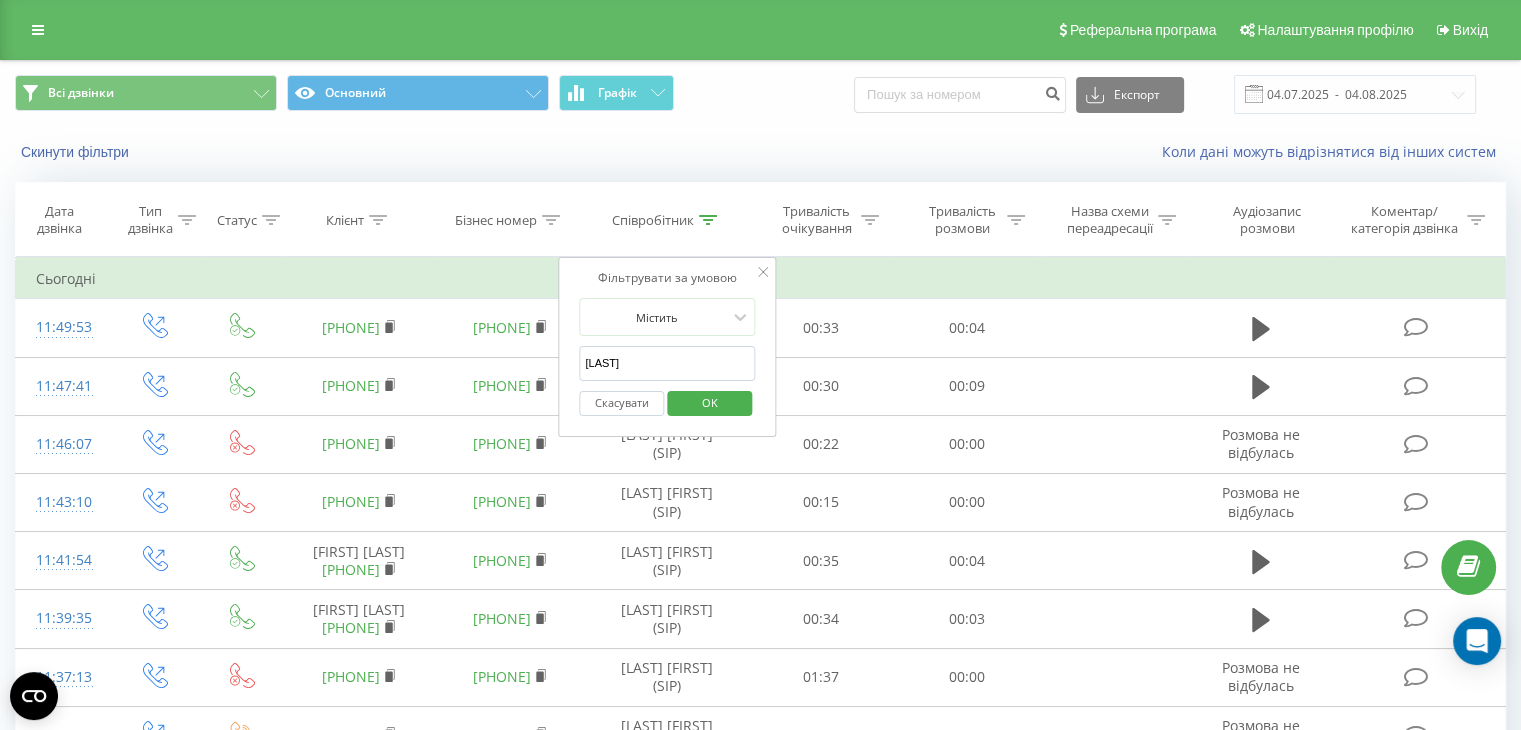 drag, startPoint x: 635, startPoint y: 362, endPoint x: 560, endPoint y: 367, distance: 75.16648 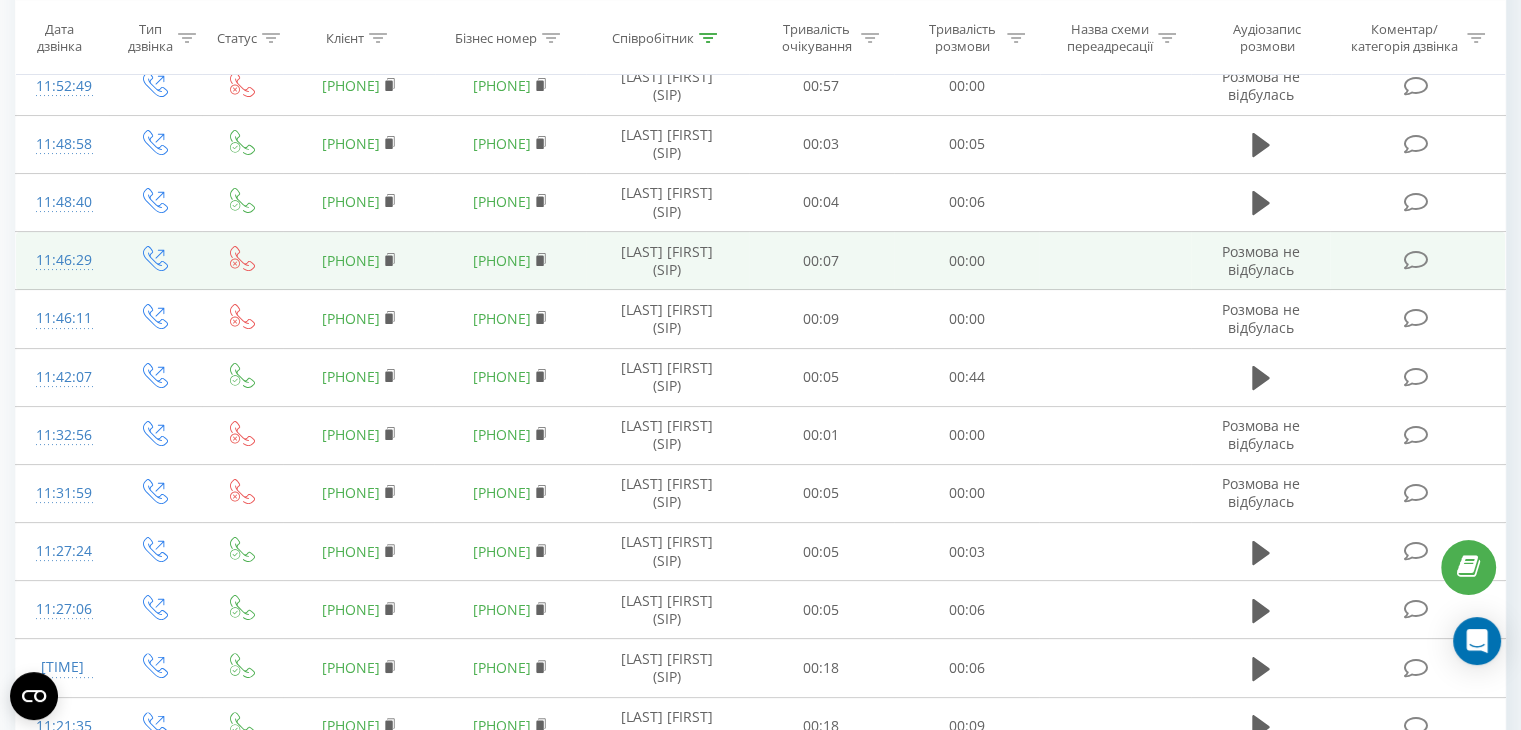 scroll, scrollTop: 400, scrollLeft: 0, axis: vertical 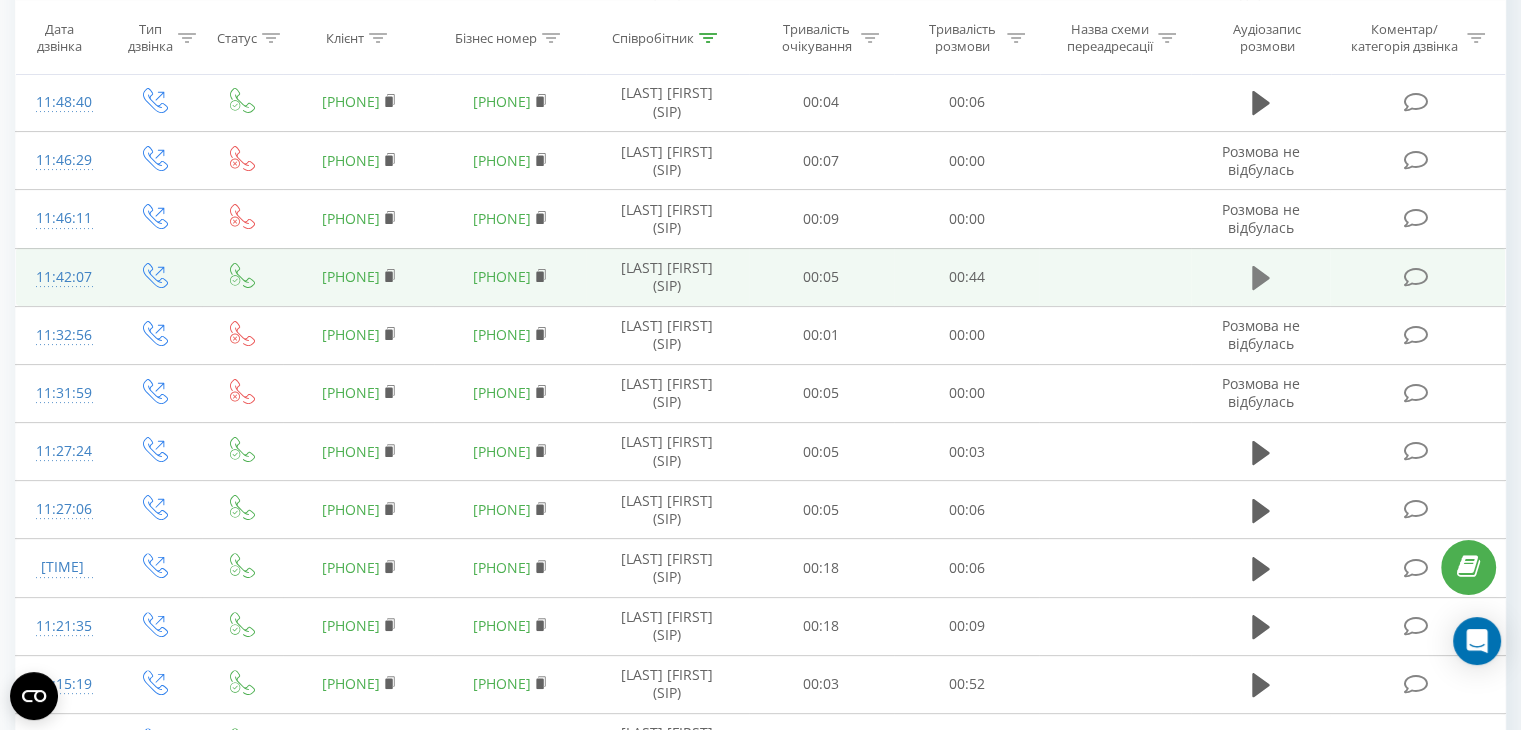 click at bounding box center (1261, 278) 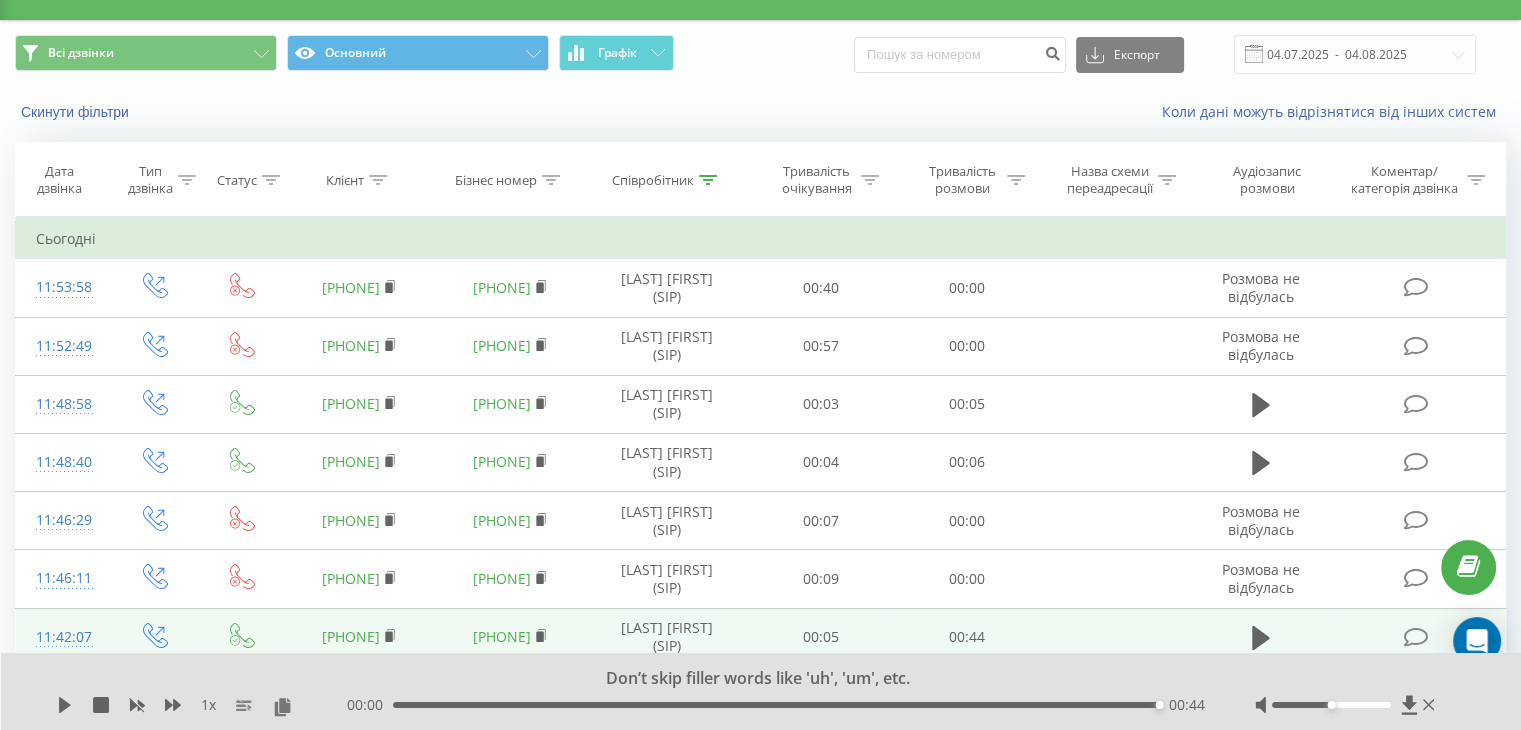 scroll, scrollTop: 0, scrollLeft: 0, axis: both 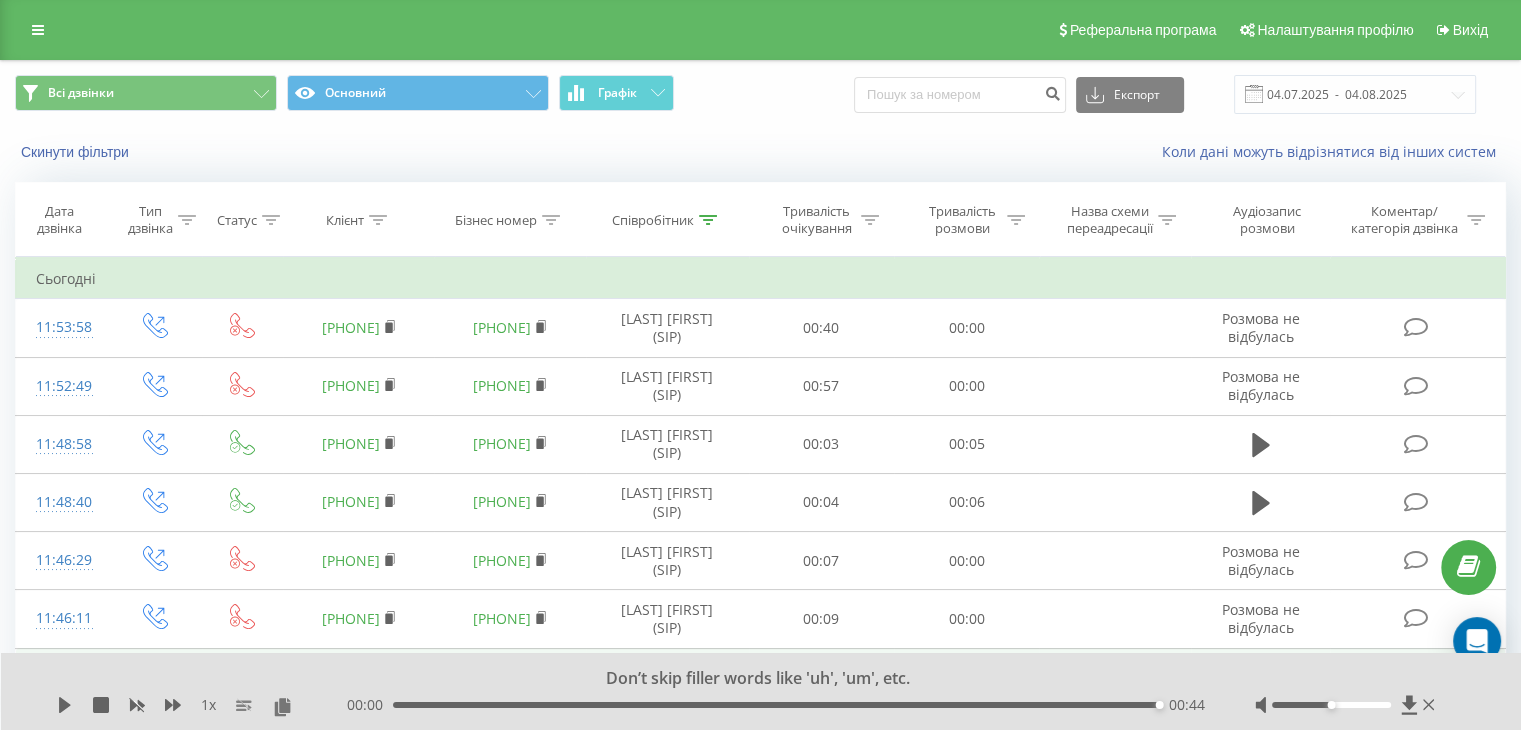 click on "Співробітник" at bounding box center (653, 220) 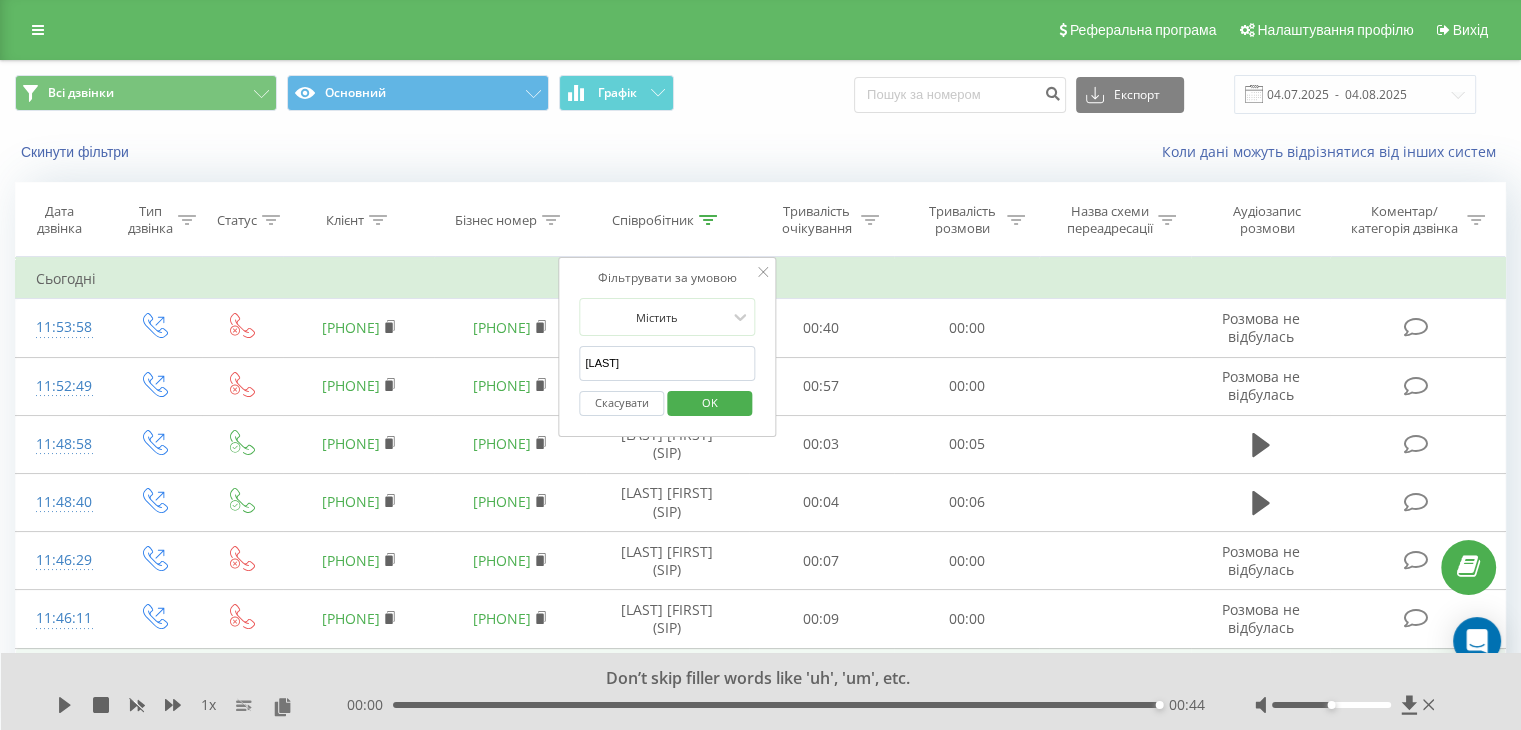 drag, startPoint x: 660, startPoint y: 363, endPoint x: 589, endPoint y: 371, distance: 71.44928 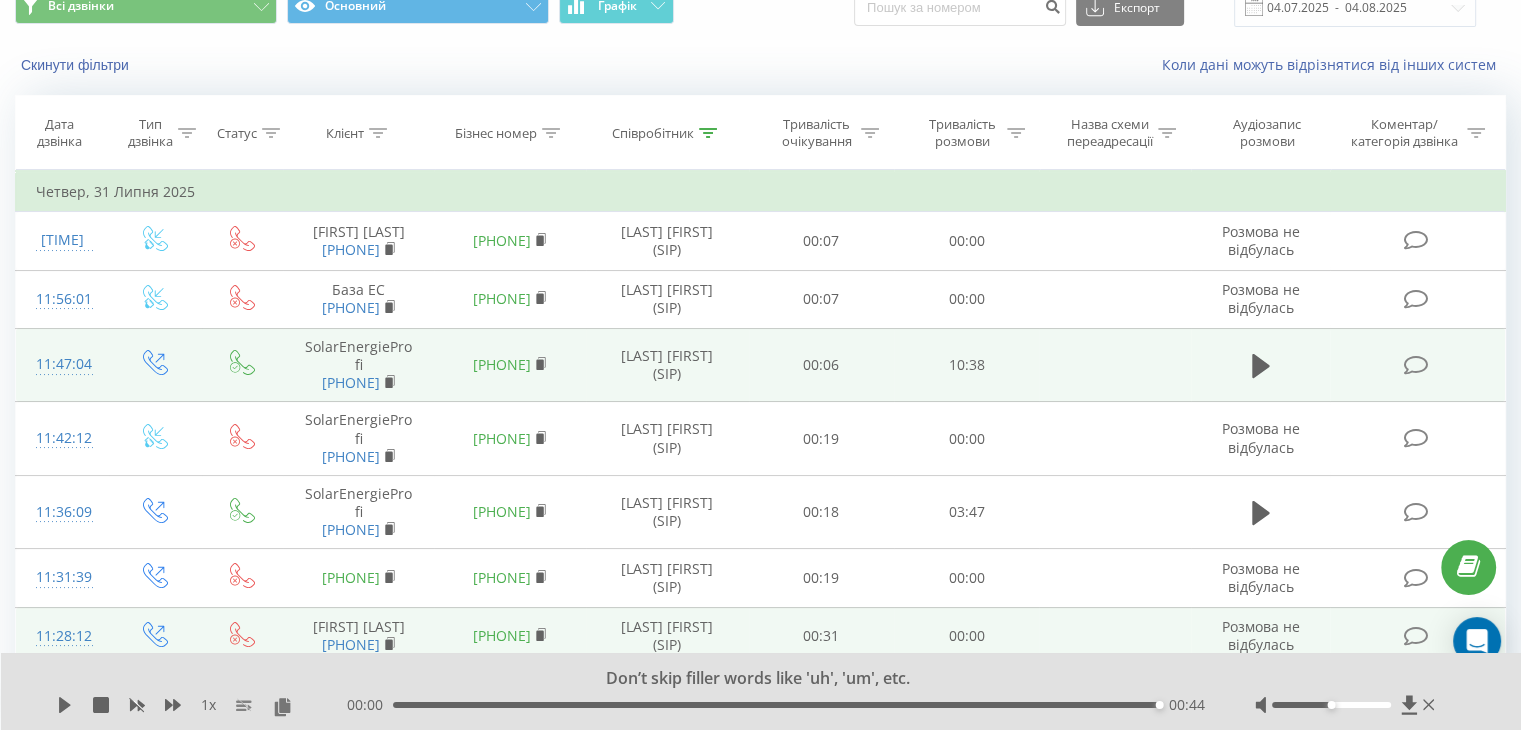 scroll, scrollTop: 100, scrollLeft: 0, axis: vertical 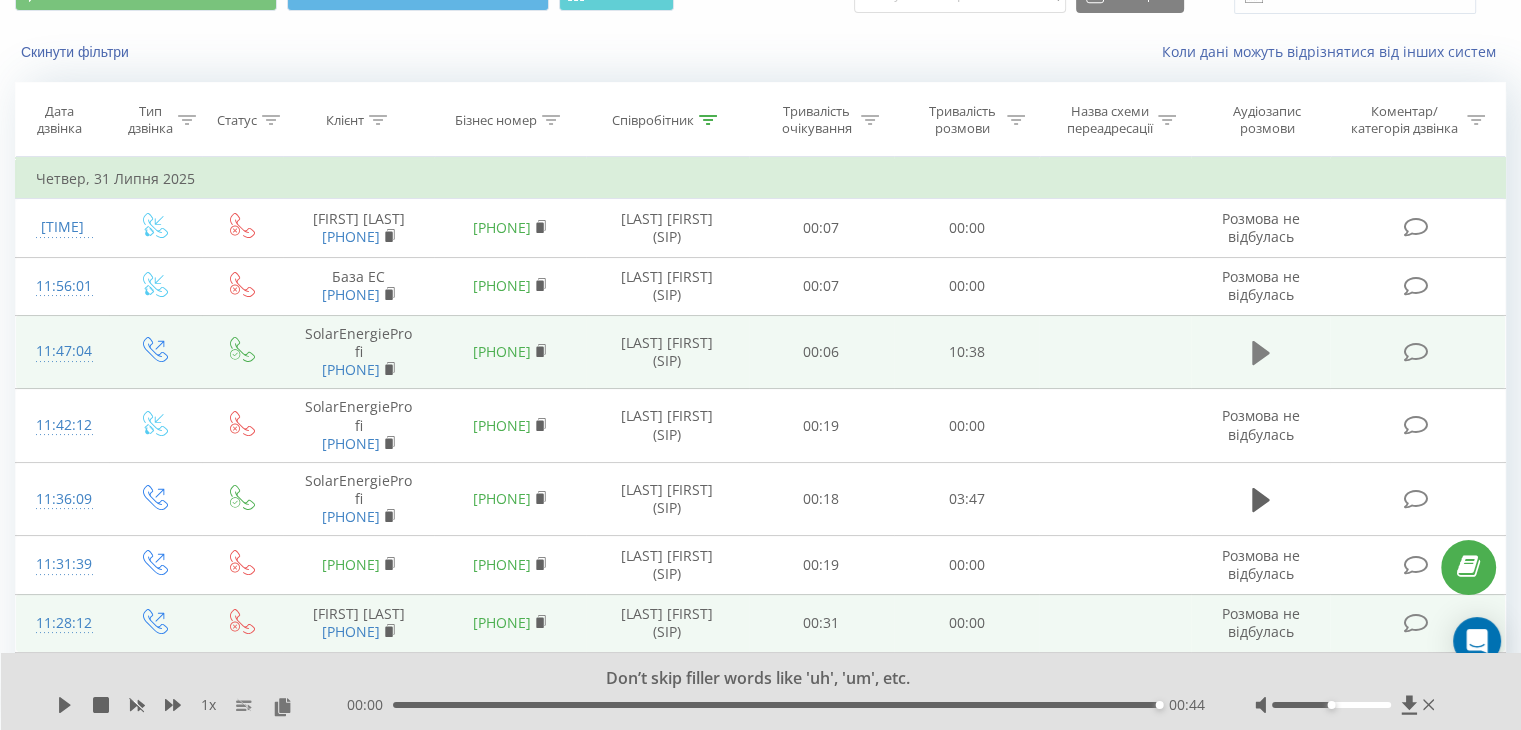 click 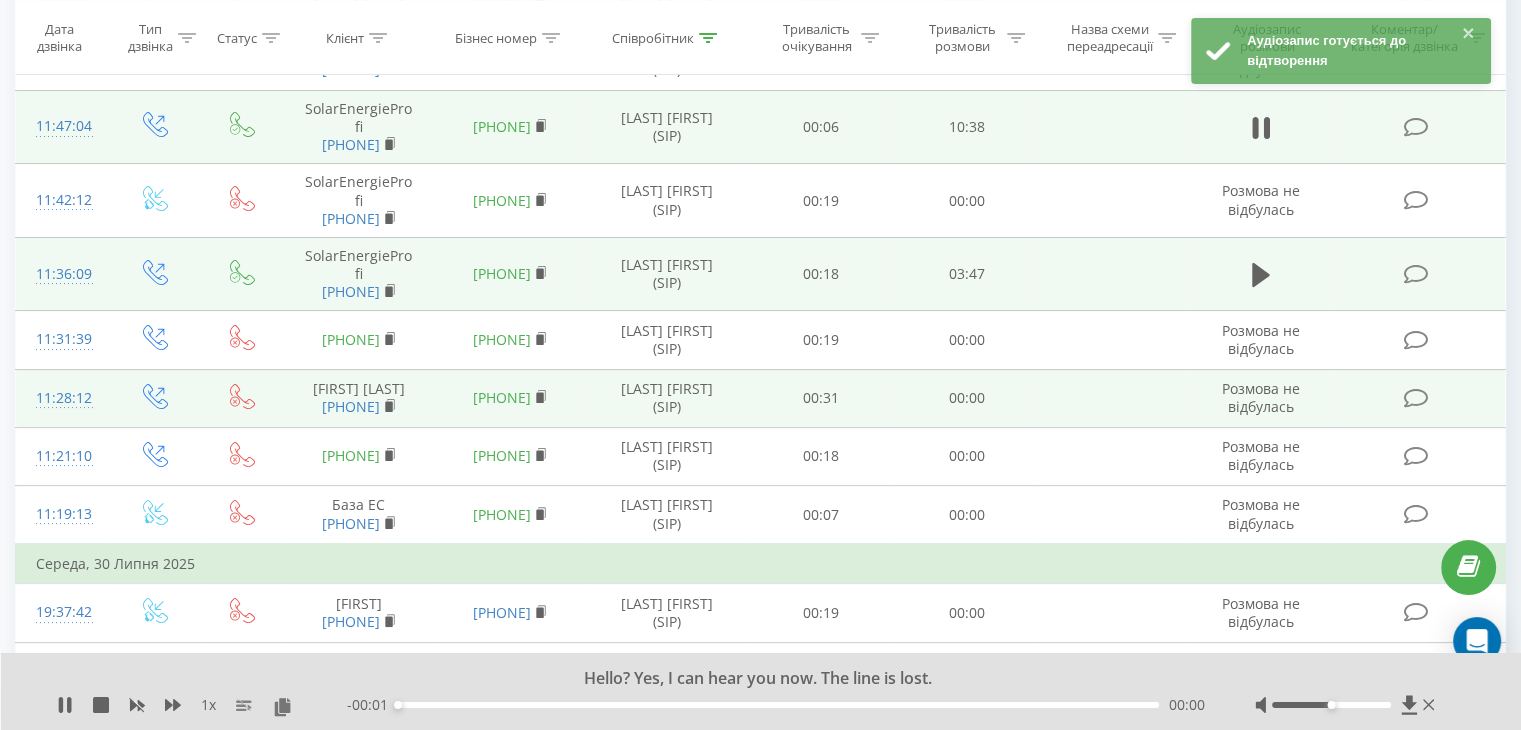 scroll, scrollTop: 300, scrollLeft: 0, axis: vertical 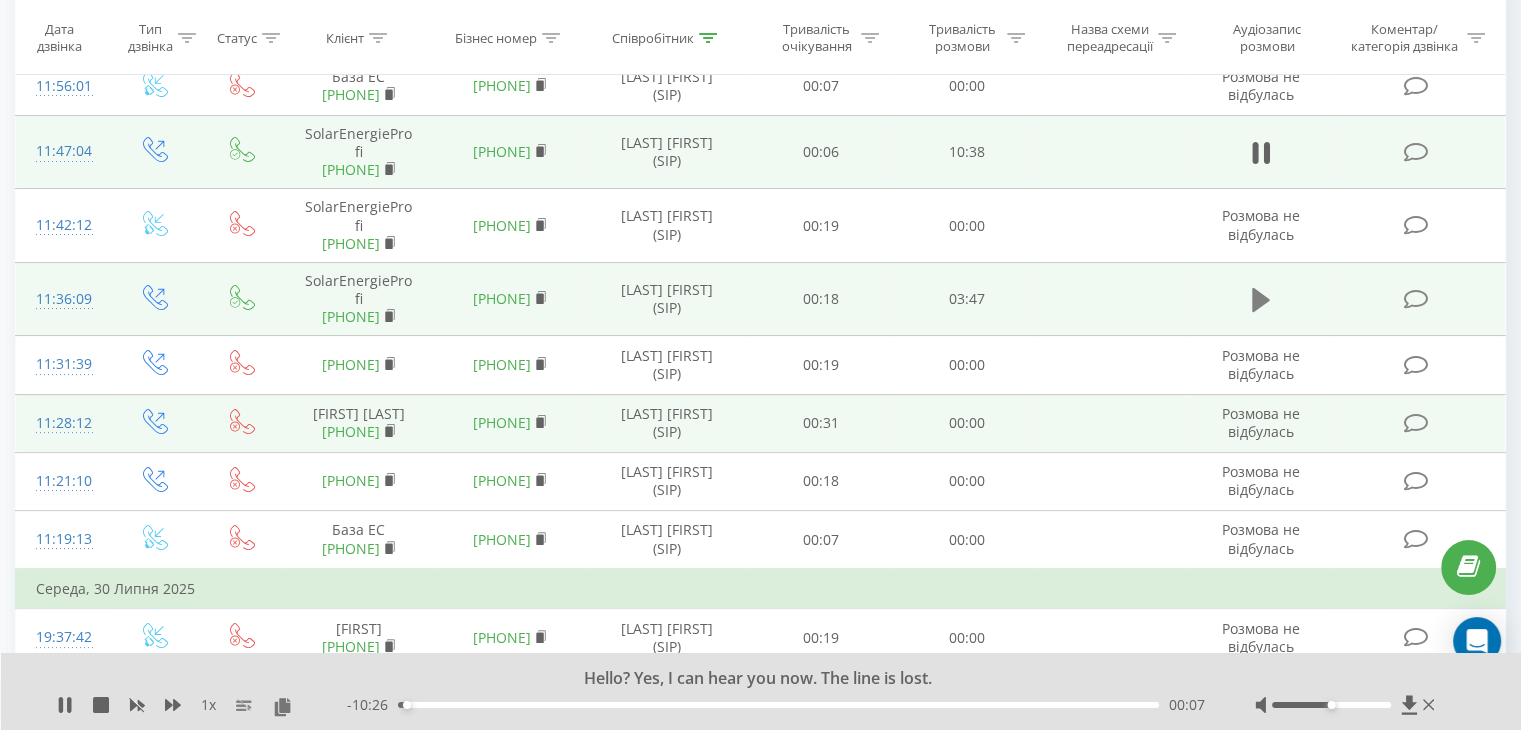 click 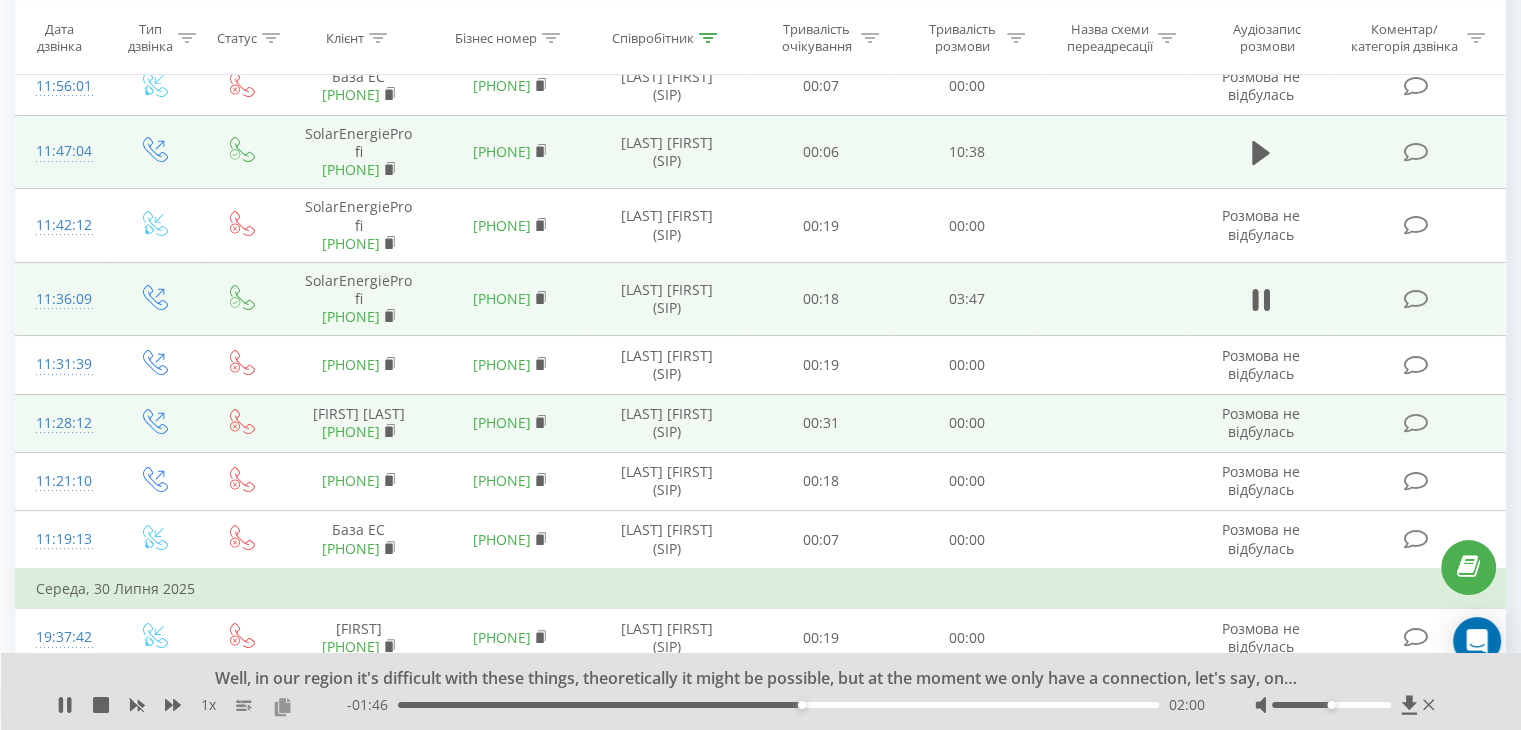 click at bounding box center (282, 706) 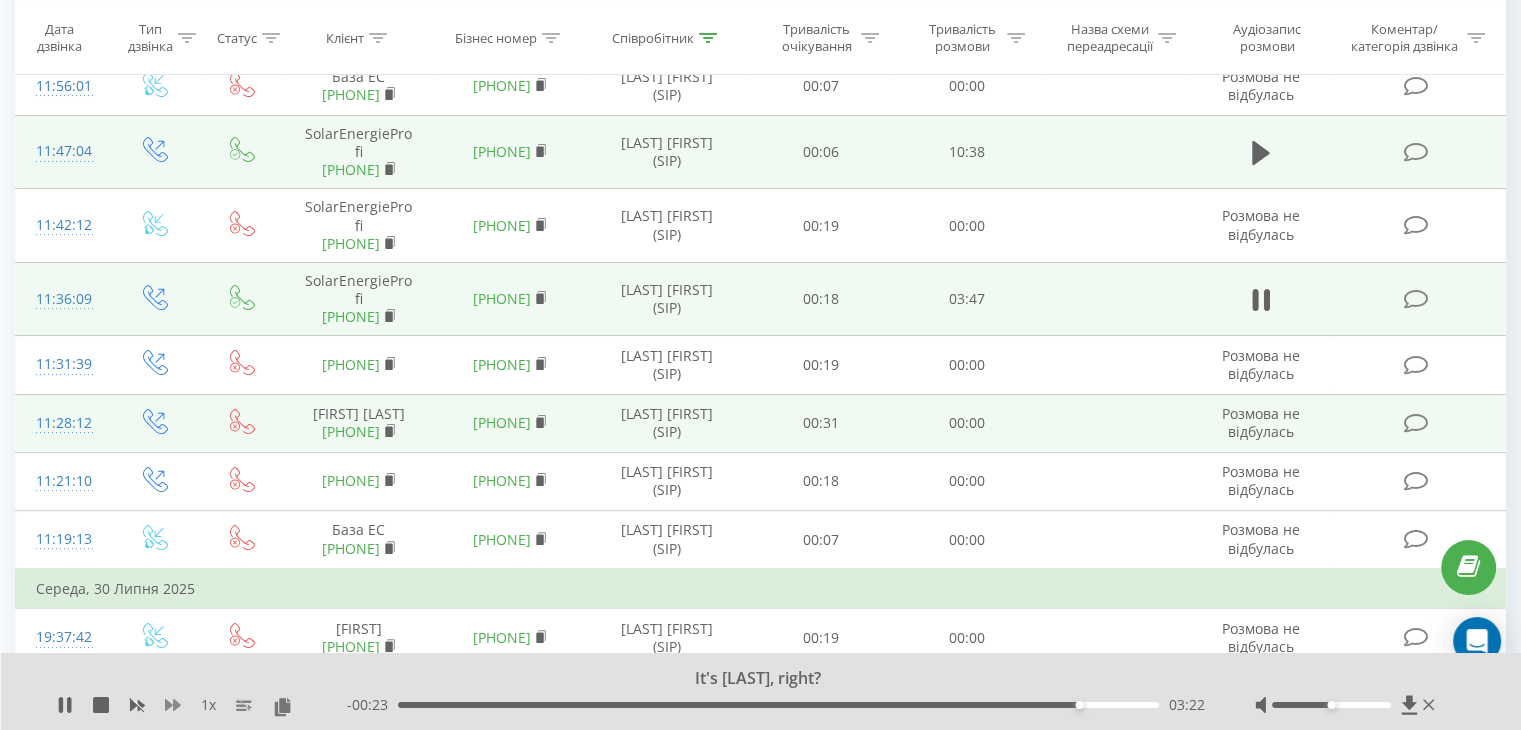 click 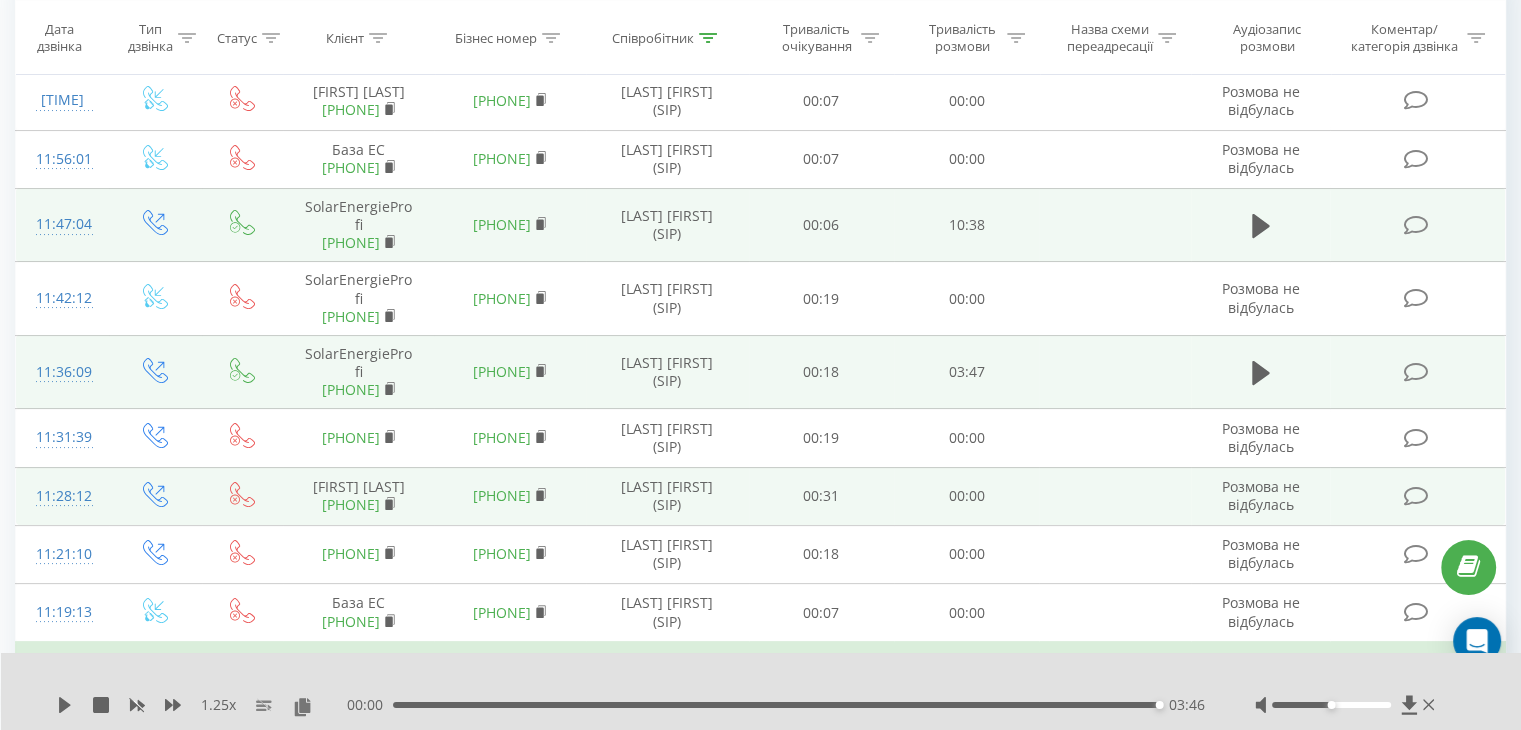 scroll, scrollTop: 200, scrollLeft: 0, axis: vertical 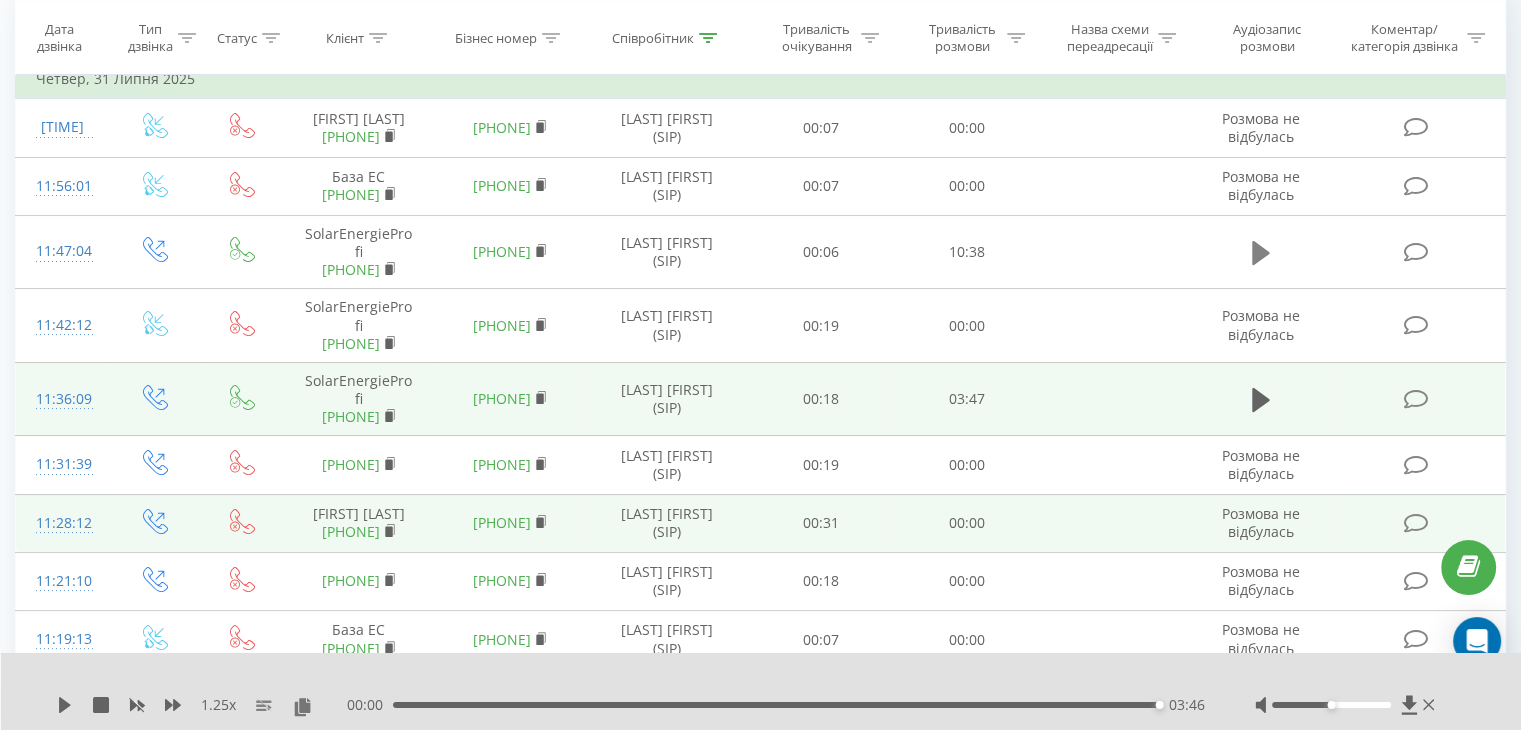click 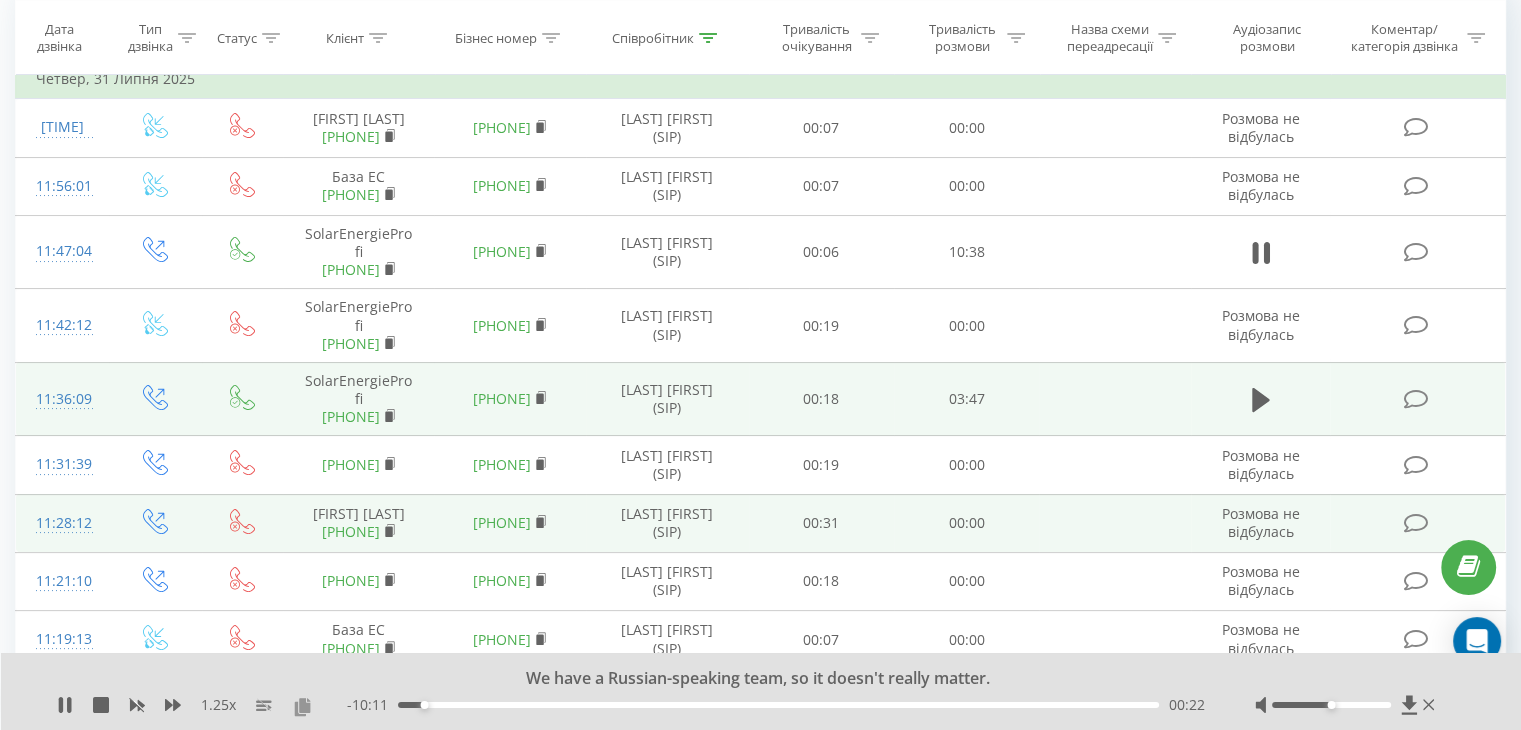 click at bounding box center (302, 706) 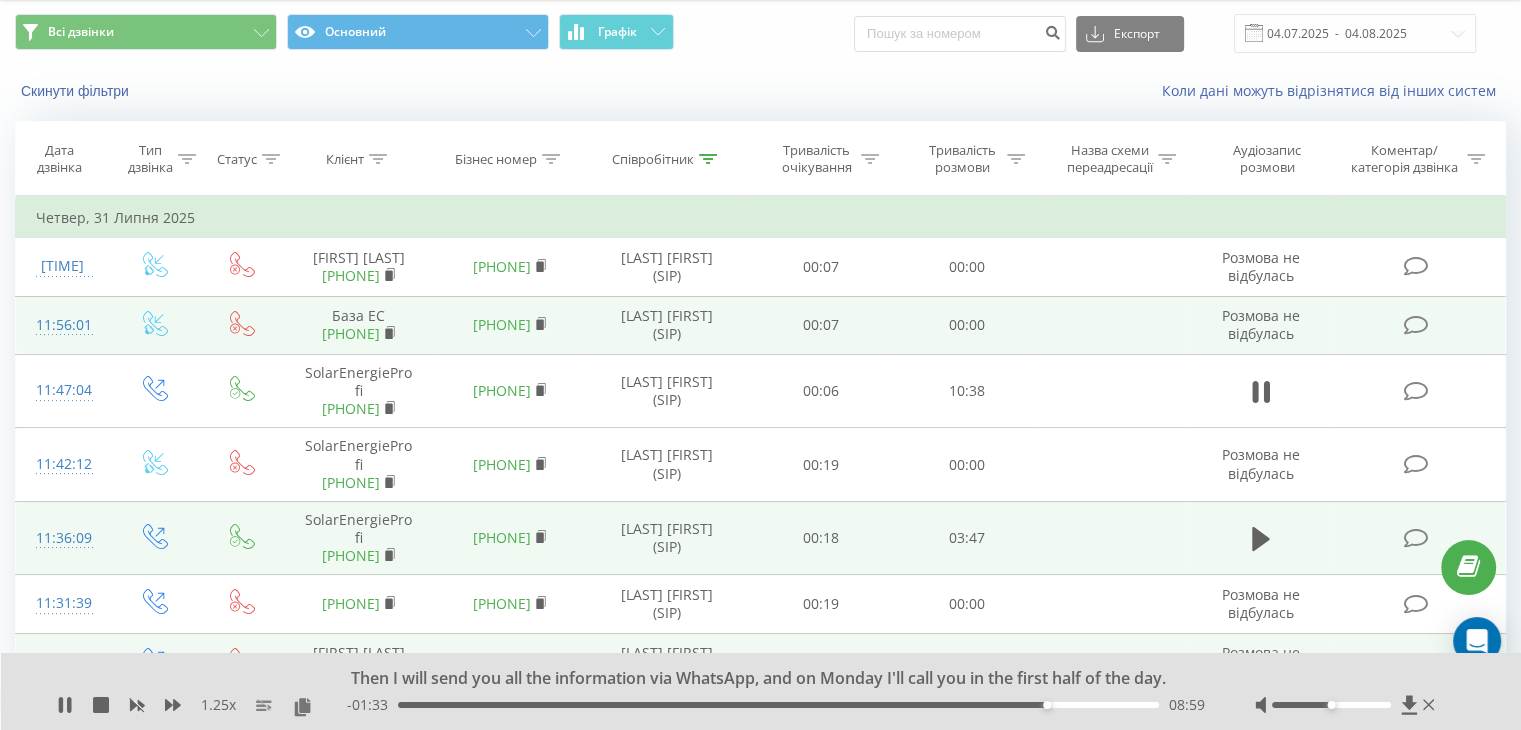 scroll, scrollTop: 0, scrollLeft: 0, axis: both 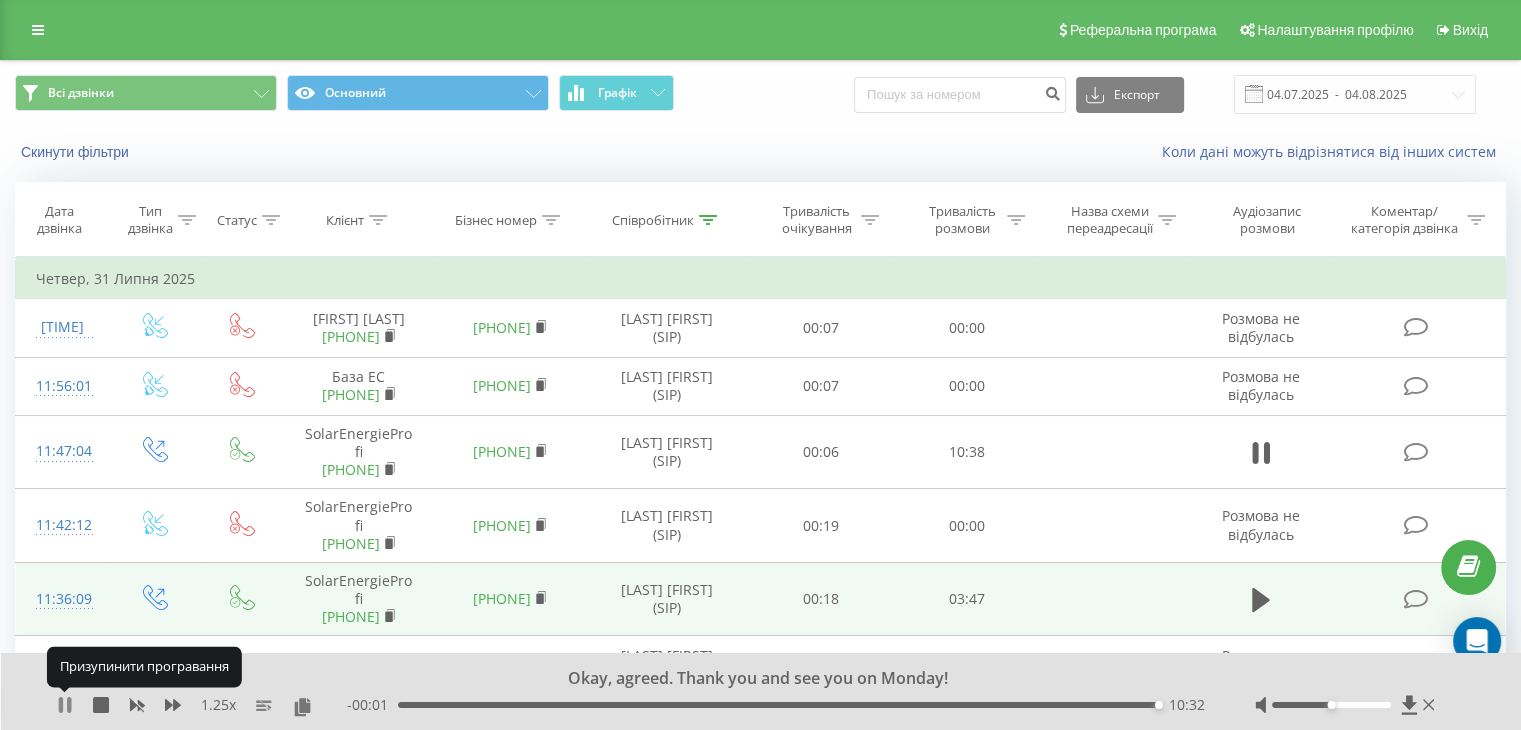 click 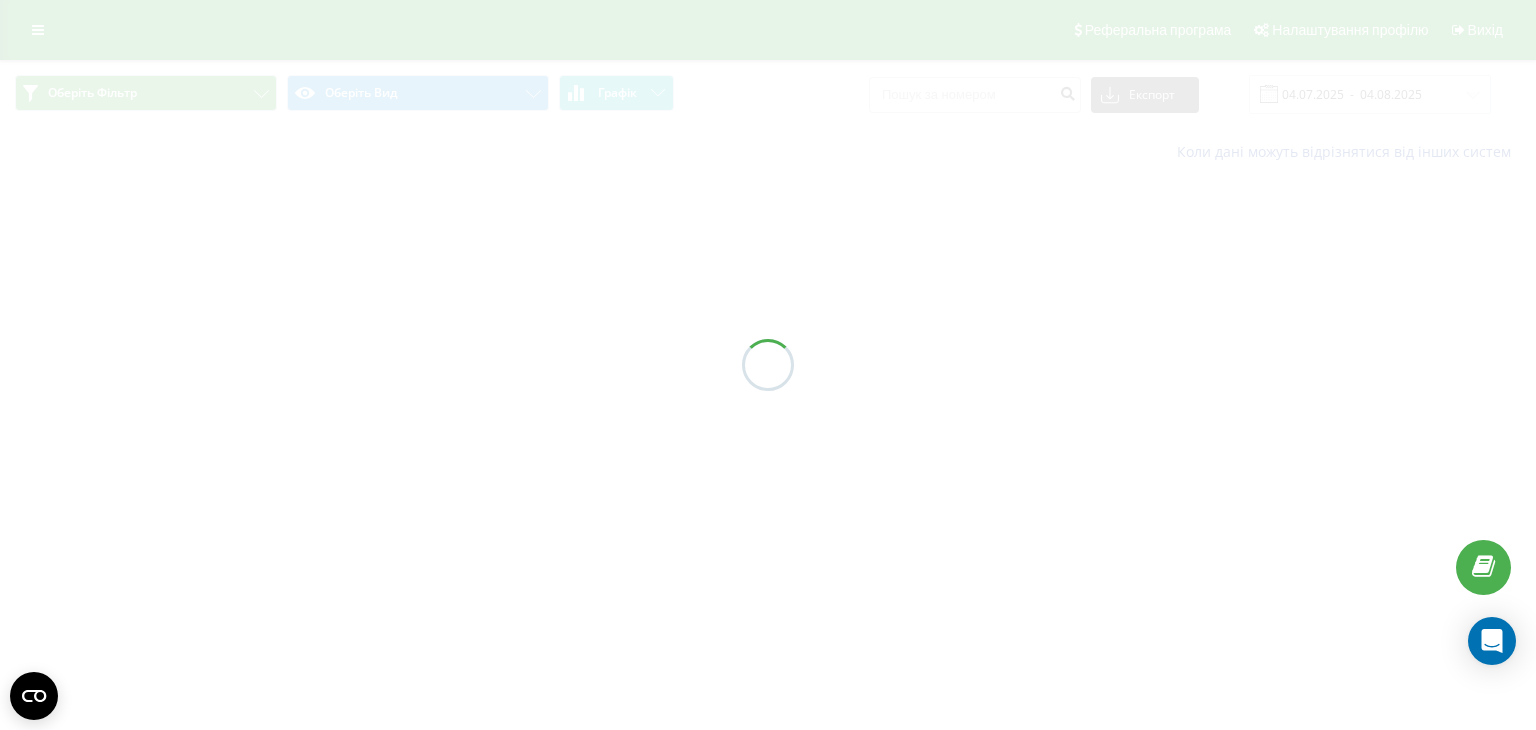 scroll, scrollTop: 0, scrollLeft: 0, axis: both 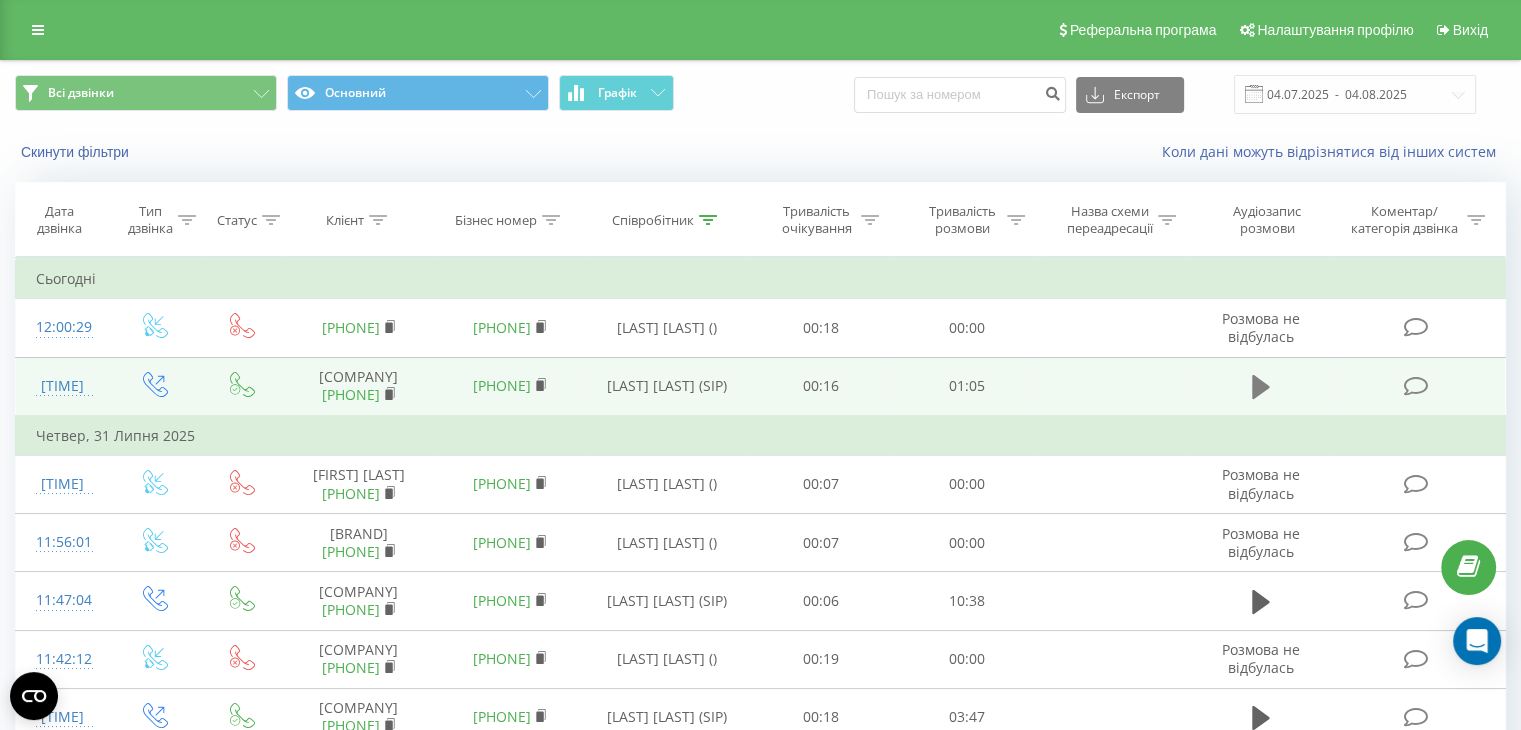 click 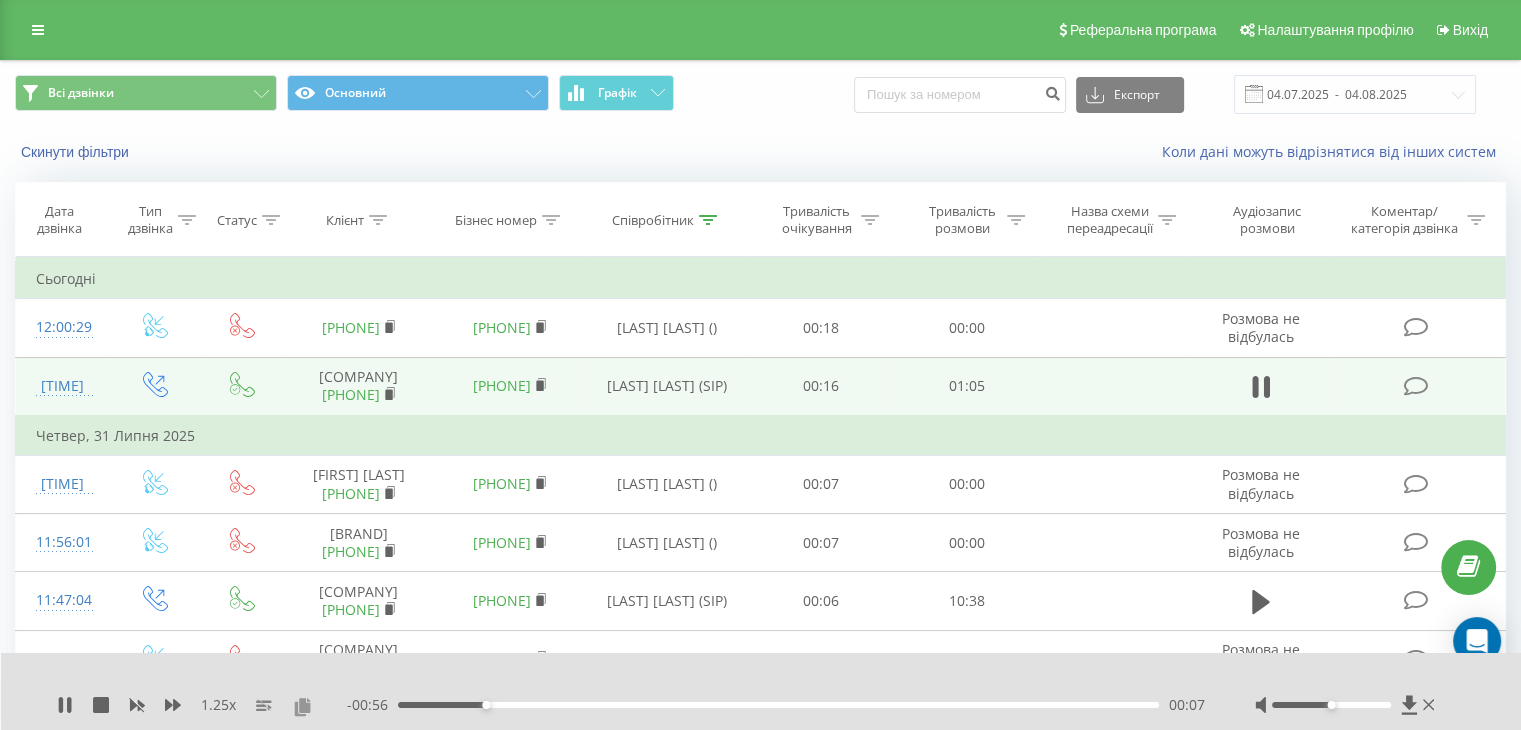 click at bounding box center [302, 706] 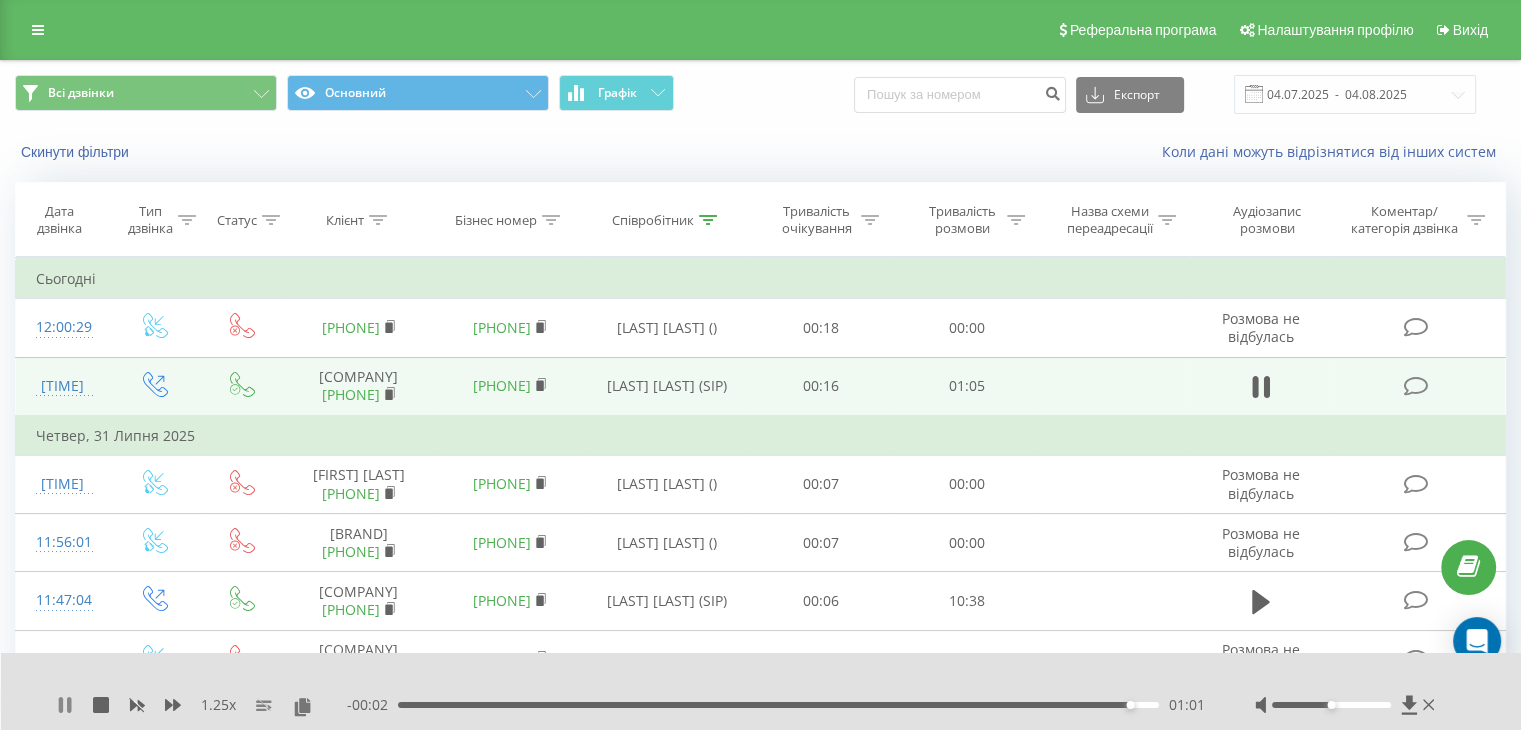 click 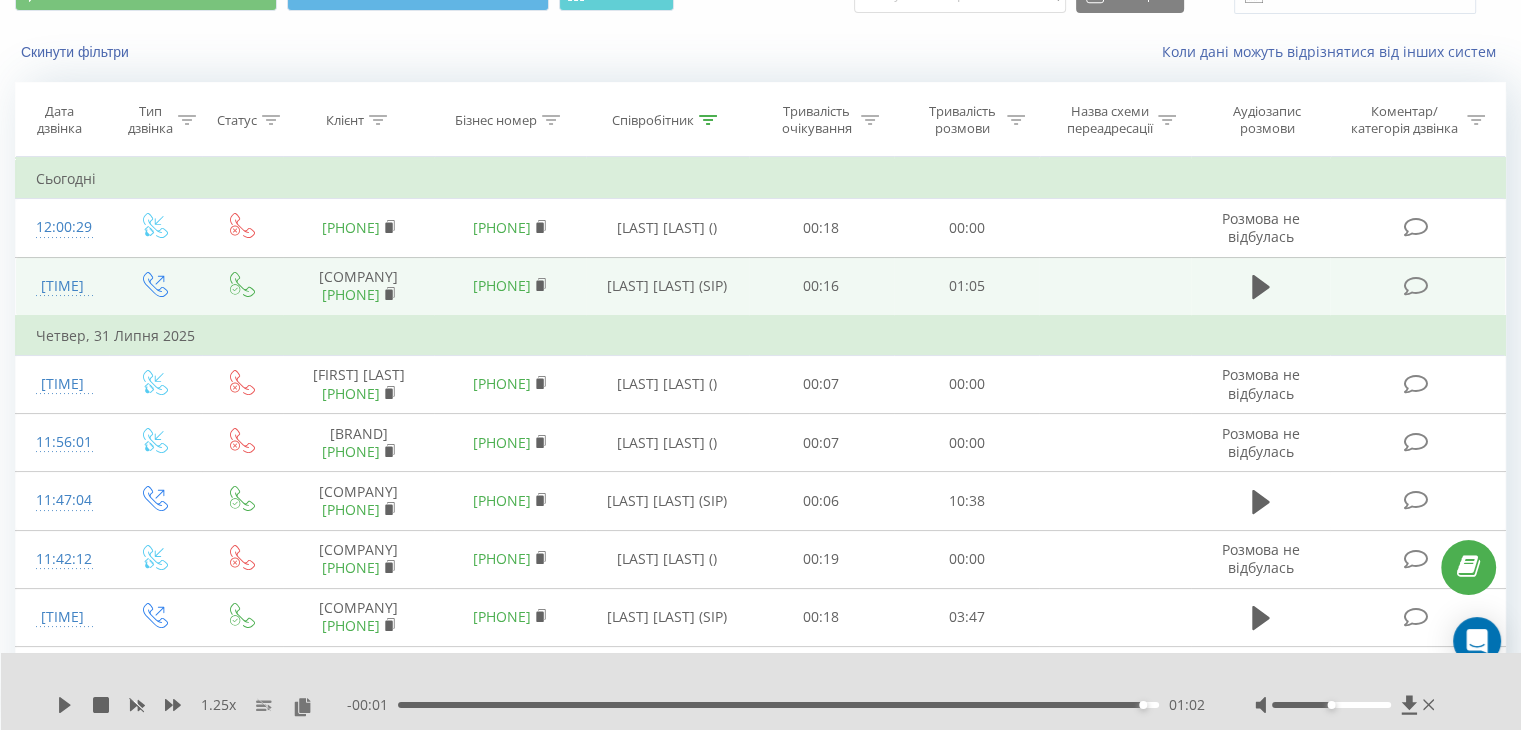 scroll, scrollTop: 0, scrollLeft: 0, axis: both 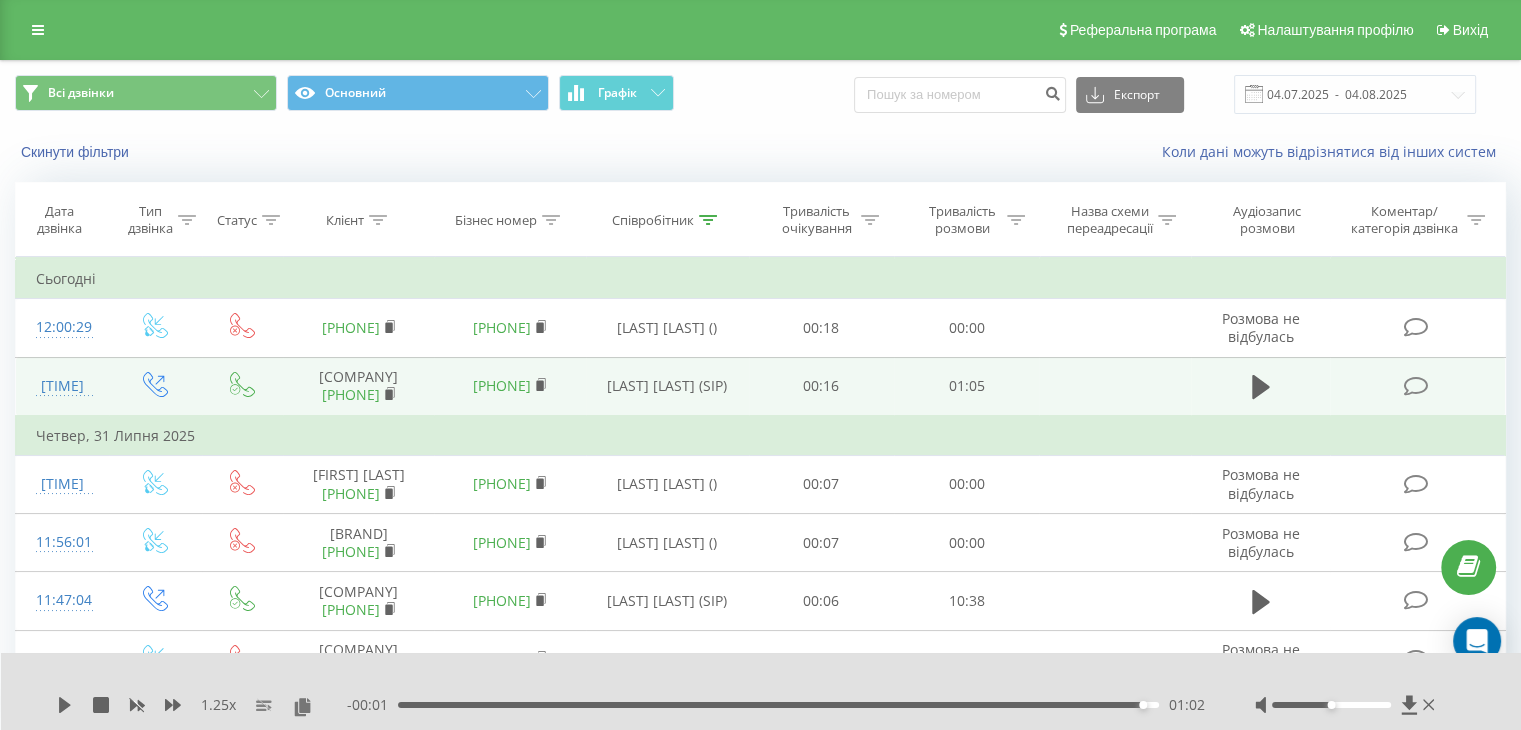 click on "Співробітник" at bounding box center [653, 220] 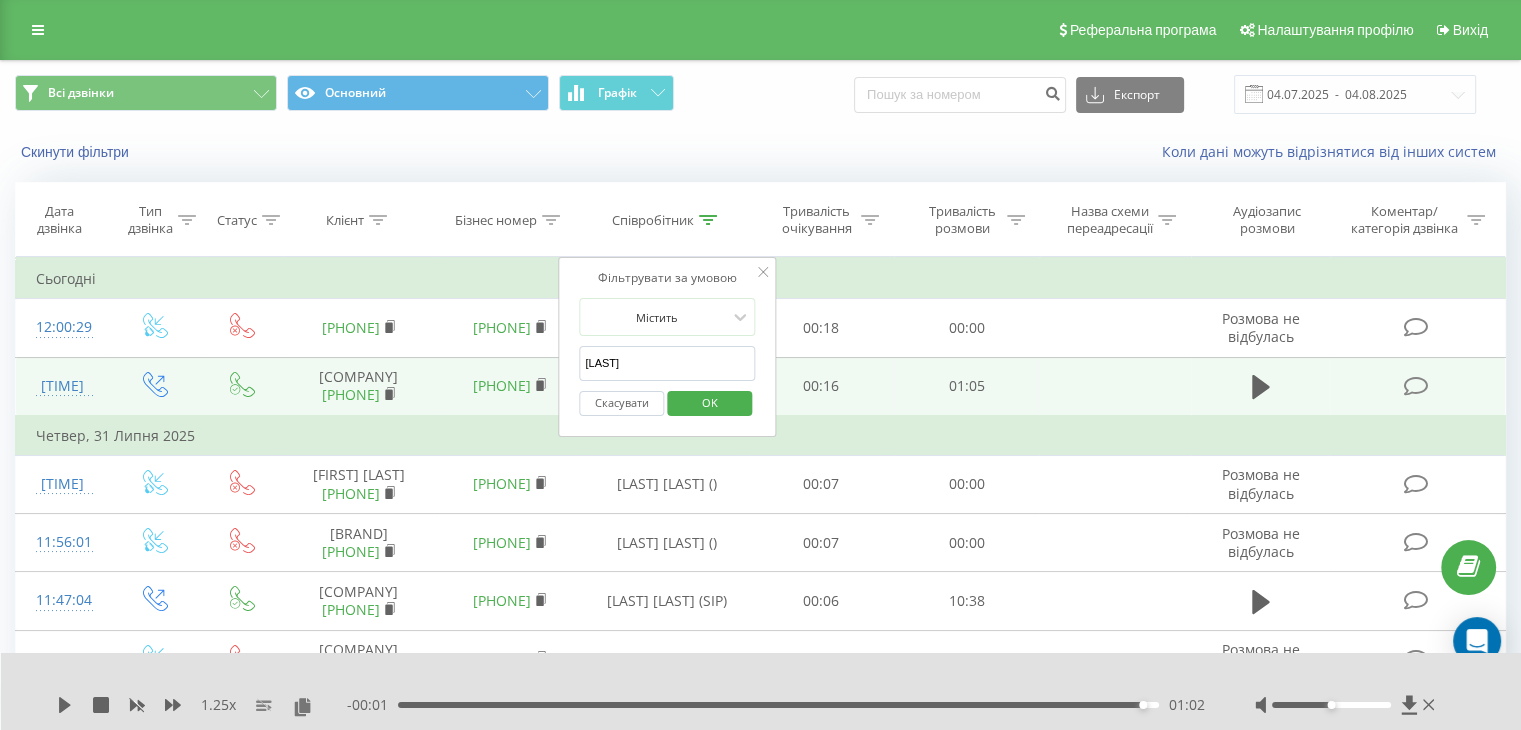 drag, startPoint x: 664, startPoint y: 357, endPoint x: 551, endPoint y: 358, distance: 113.004425 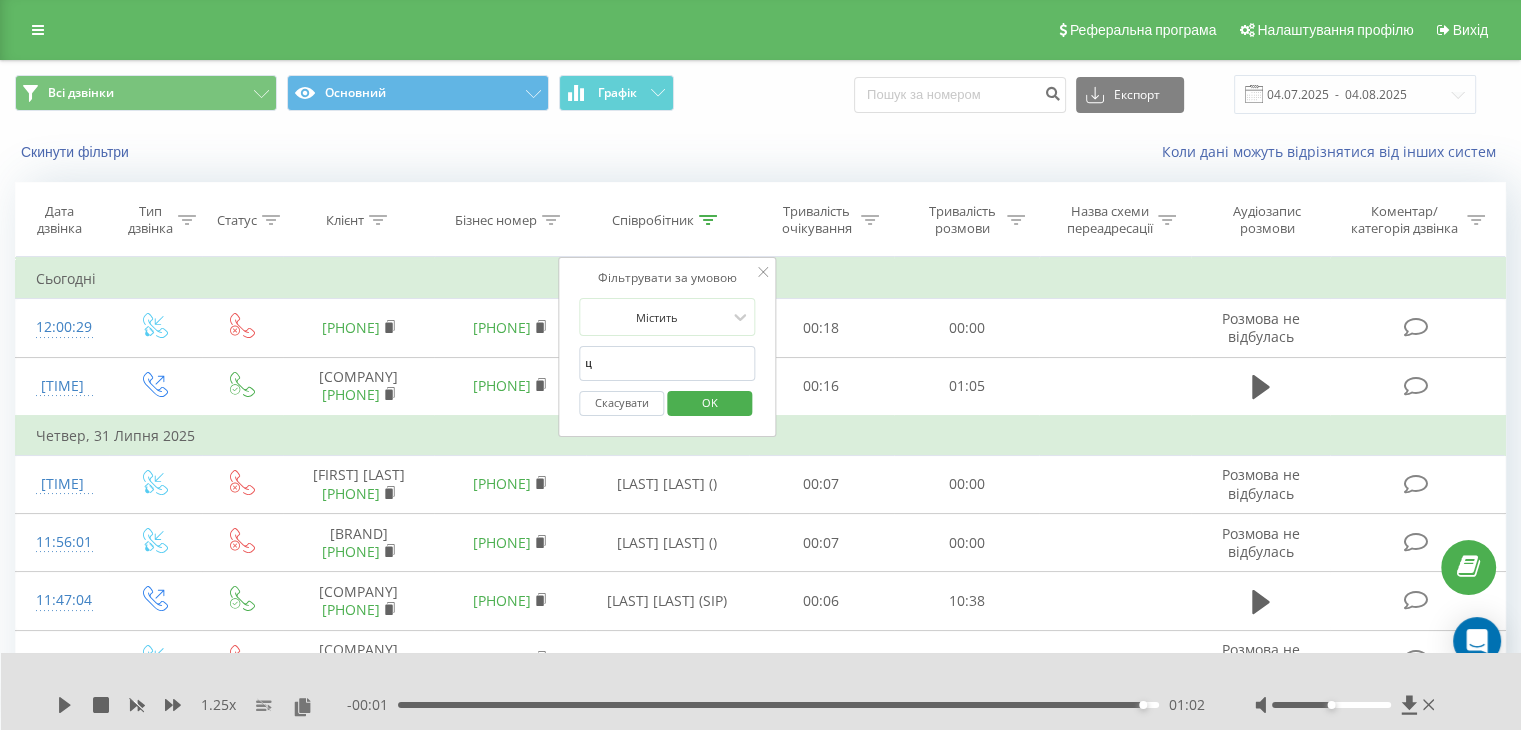 type on "ц" 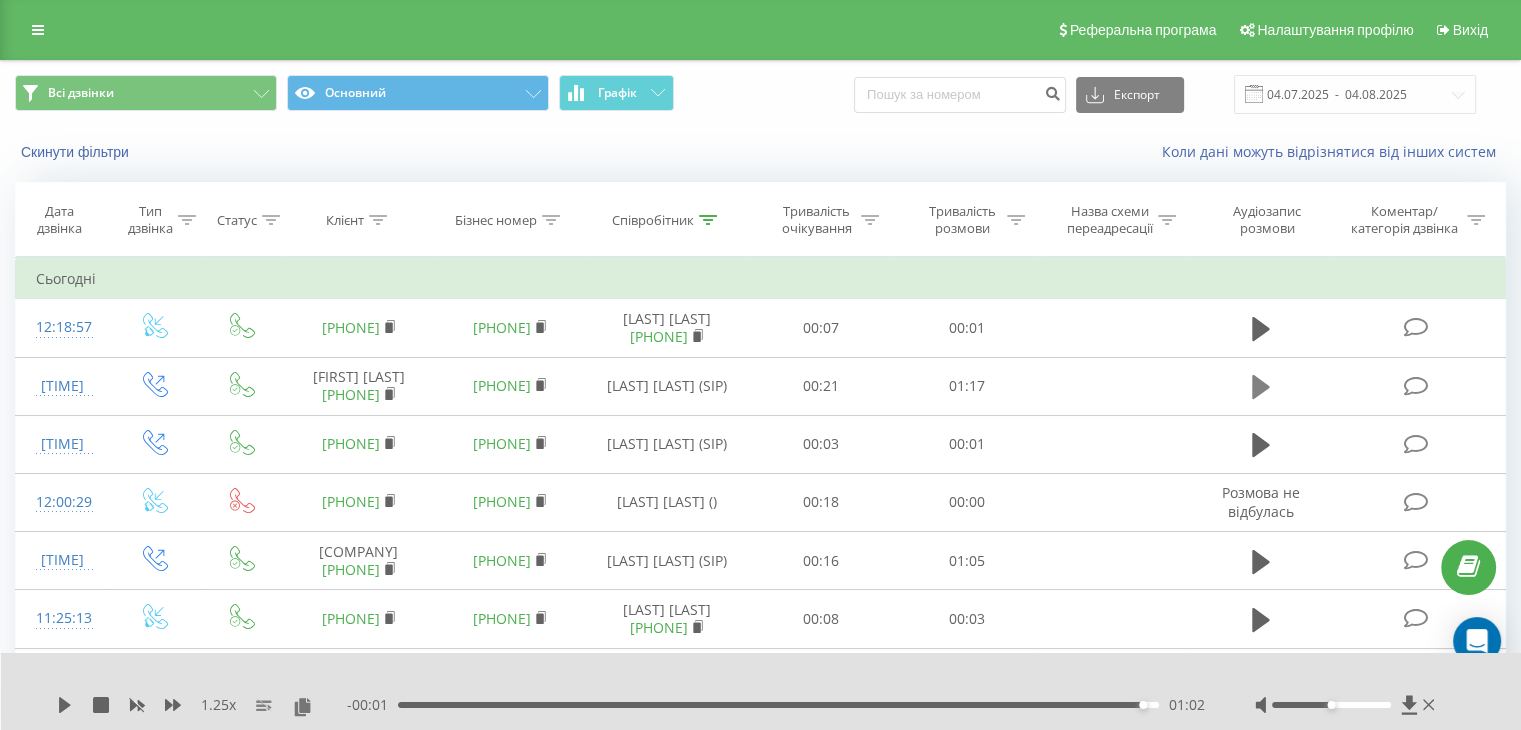 click 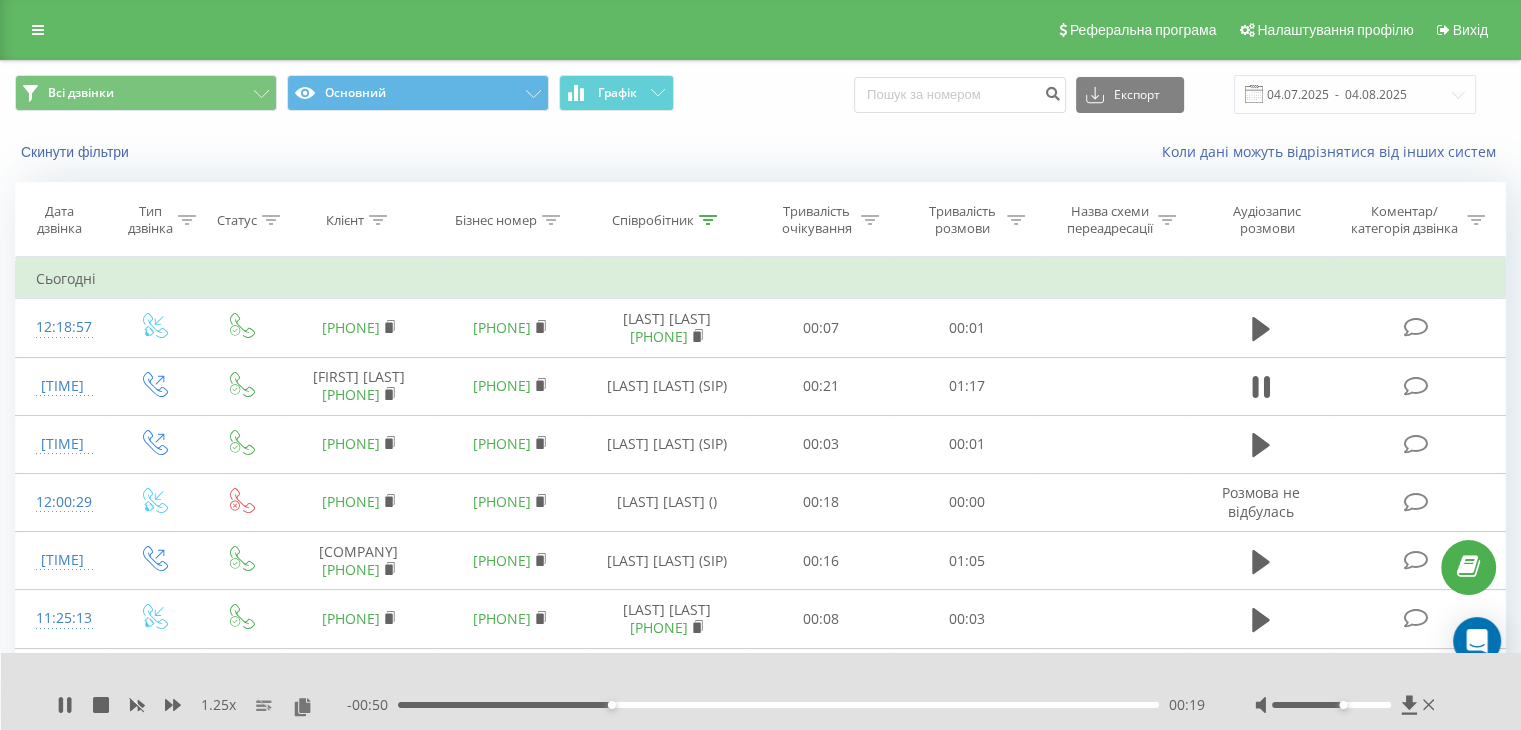 click at bounding box center (1331, 705) 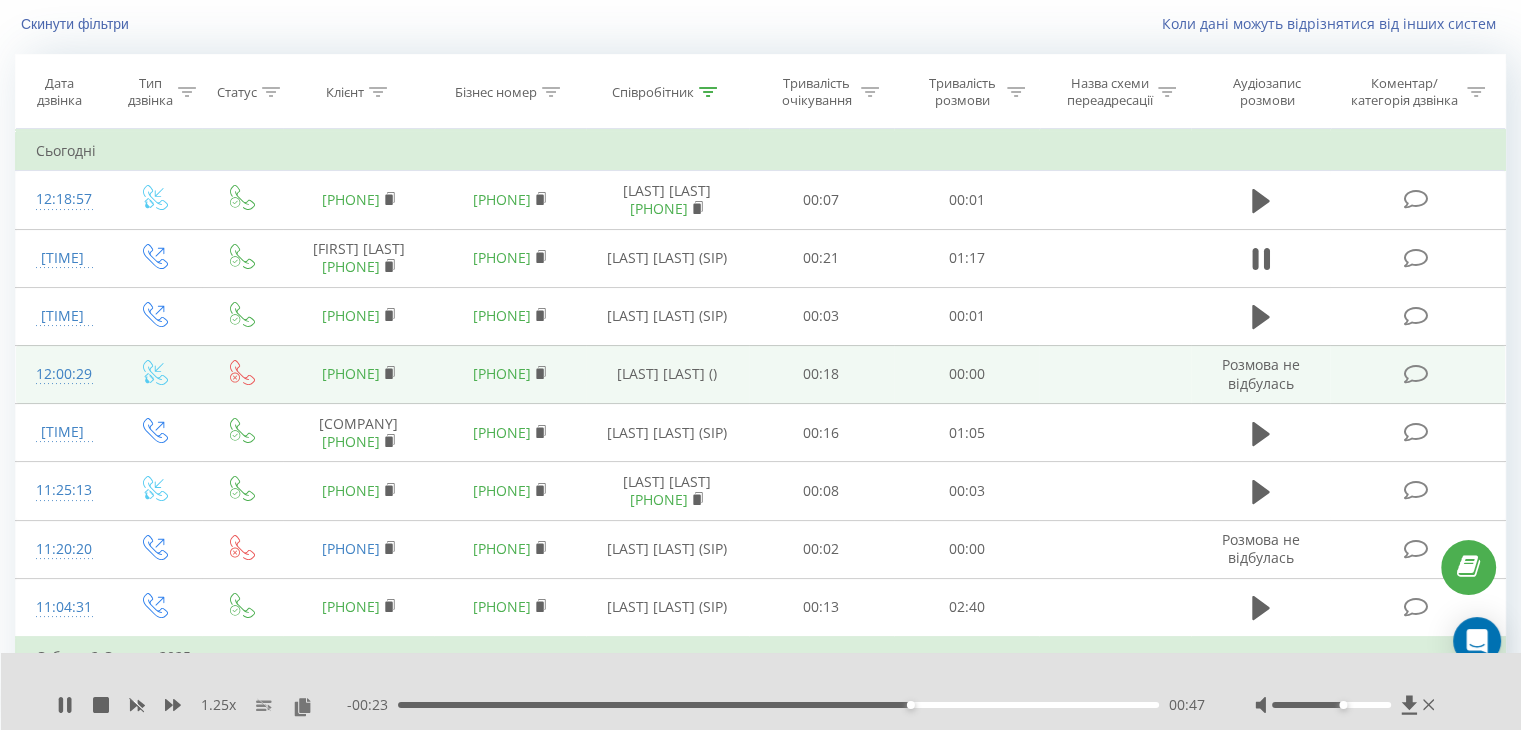 scroll, scrollTop: 0, scrollLeft: 0, axis: both 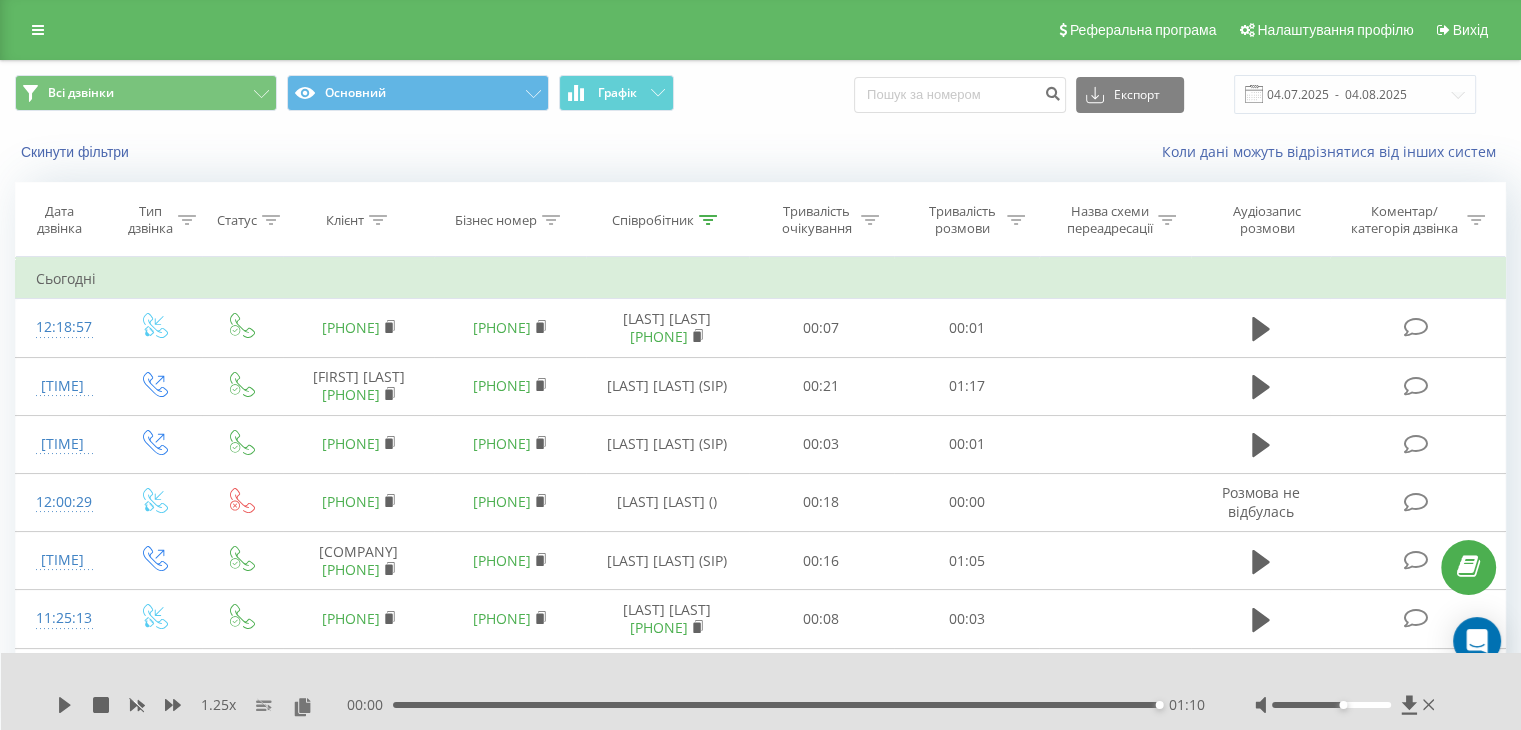 click on "Співробітник" at bounding box center [653, 220] 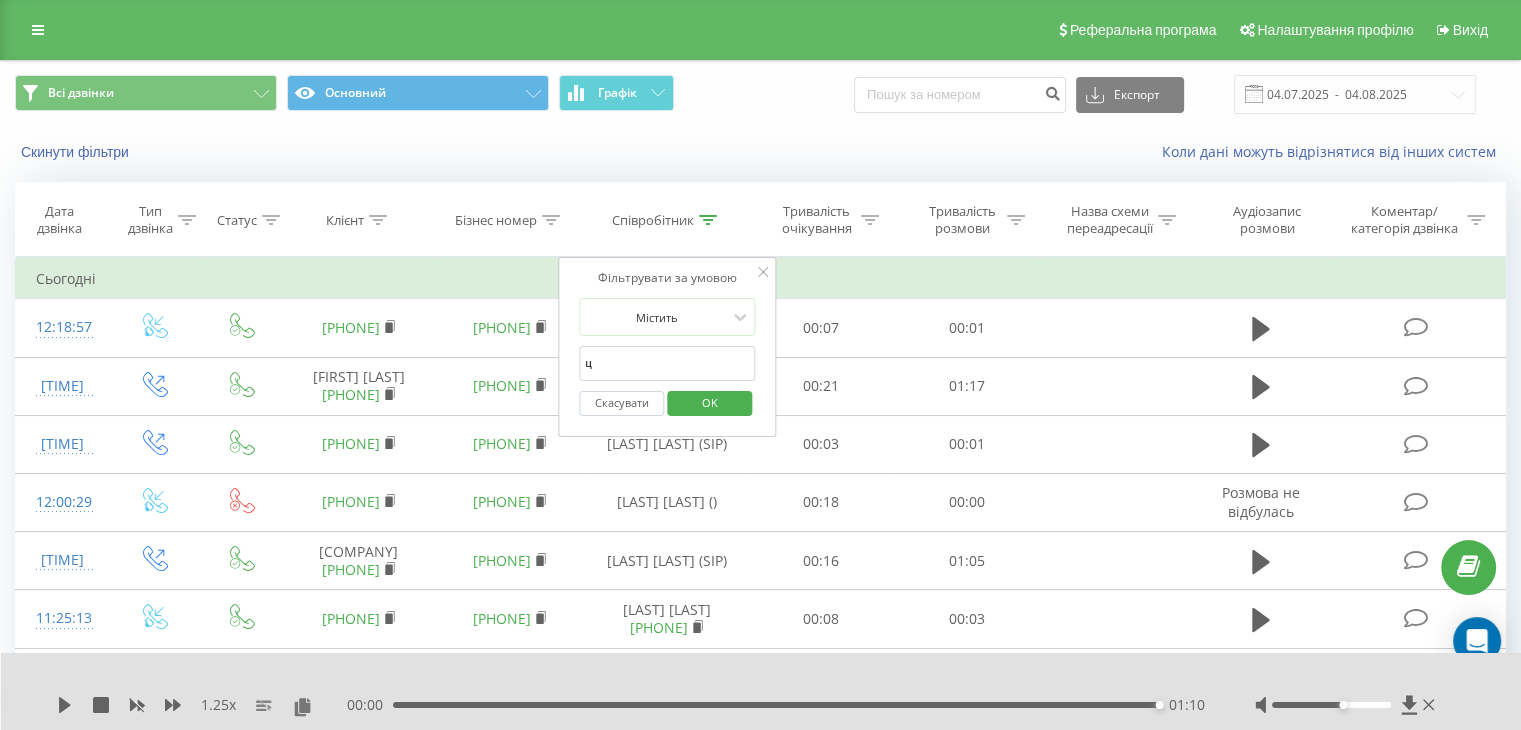click on "ц" at bounding box center (667, 363) 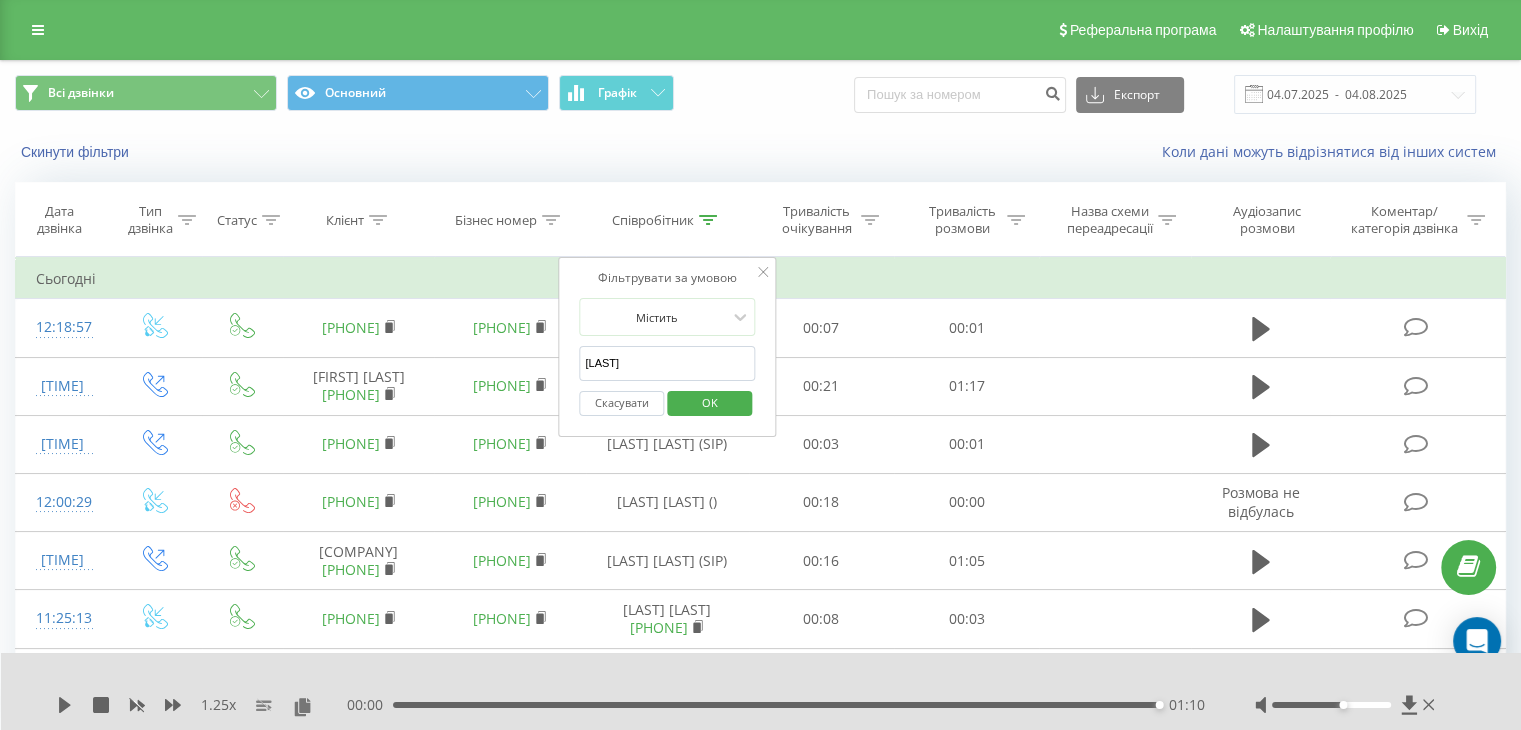 type on "хомак" 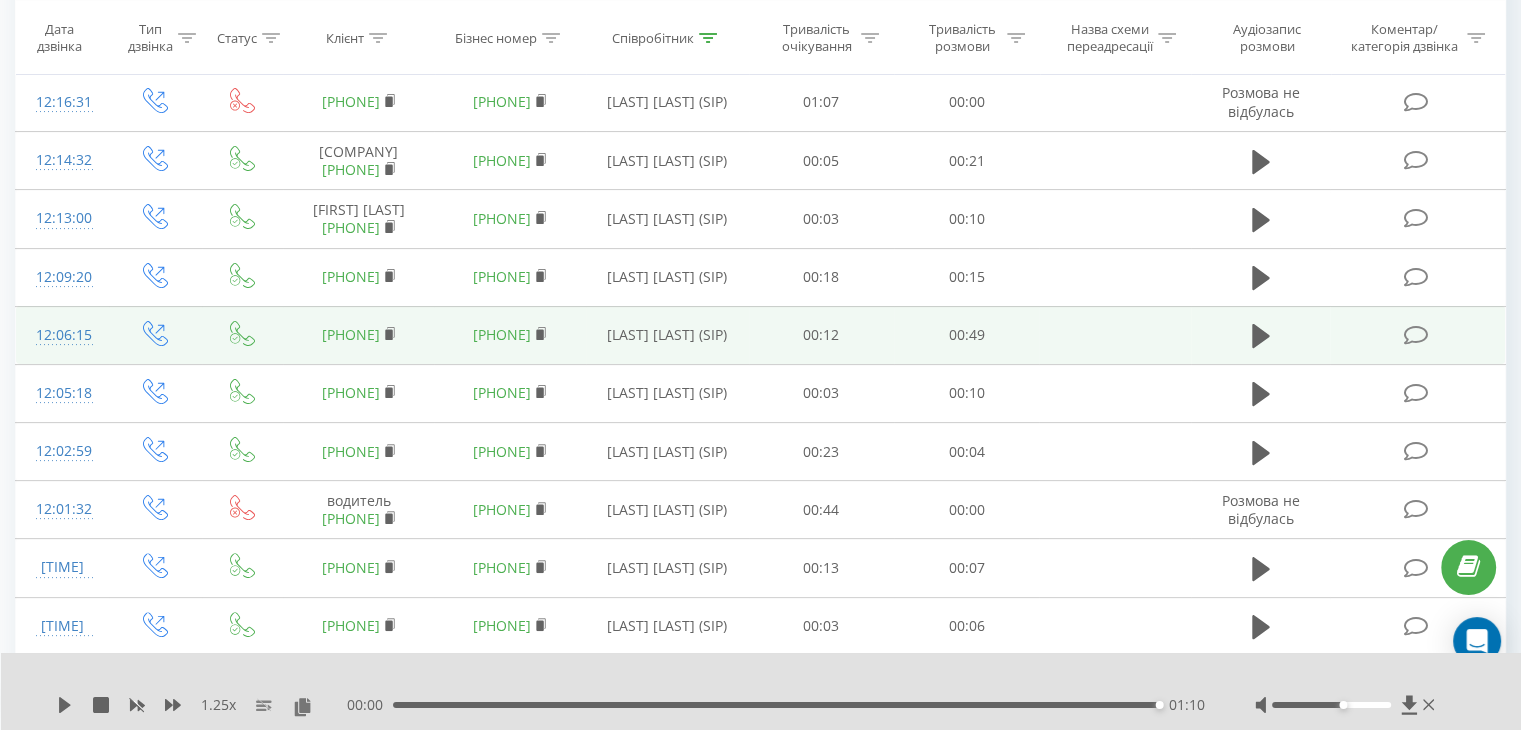 scroll, scrollTop: 500, scrollLeft: 0, axis: vertical 